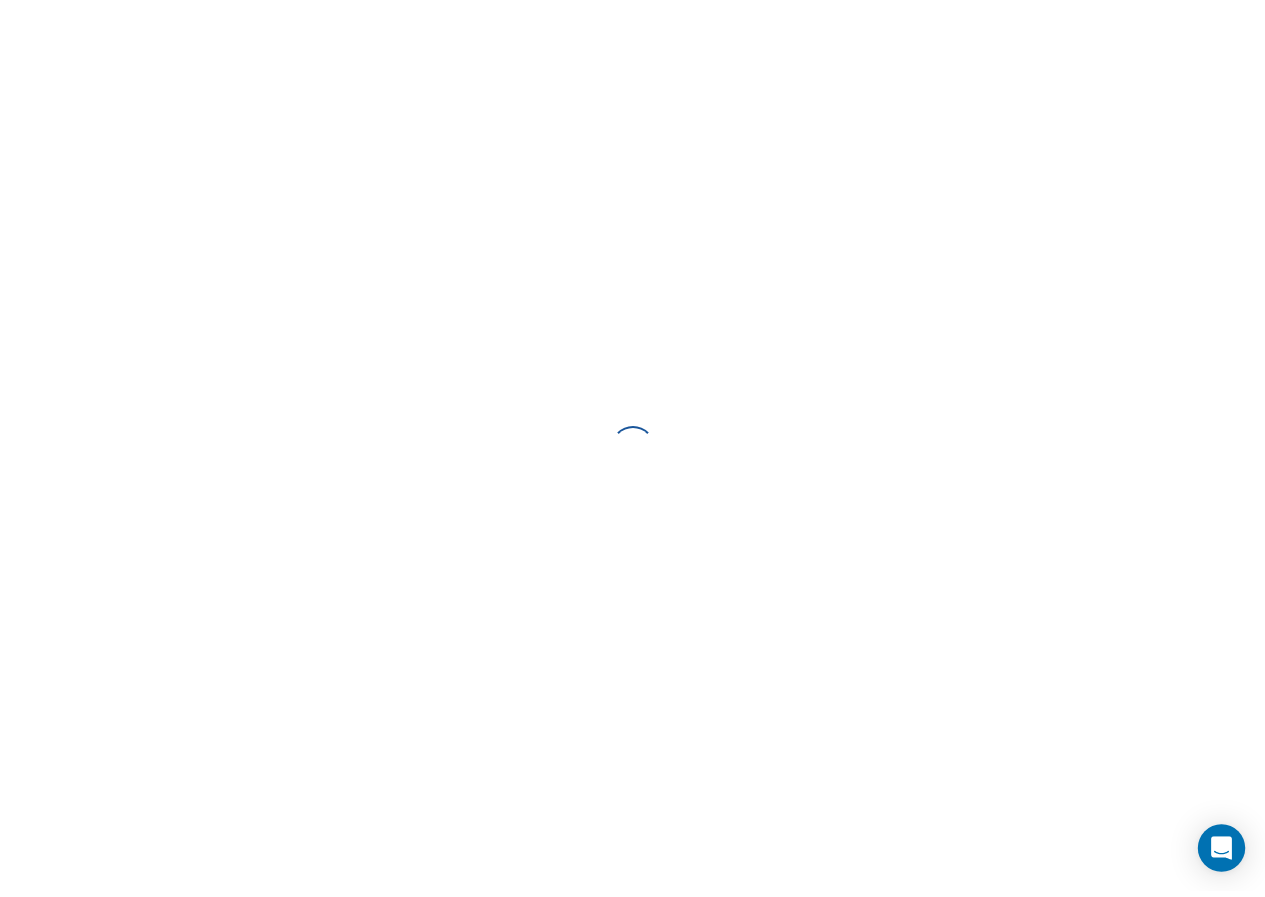 scroll, scrollTop: 0, scrollLeft: 0, axis: both 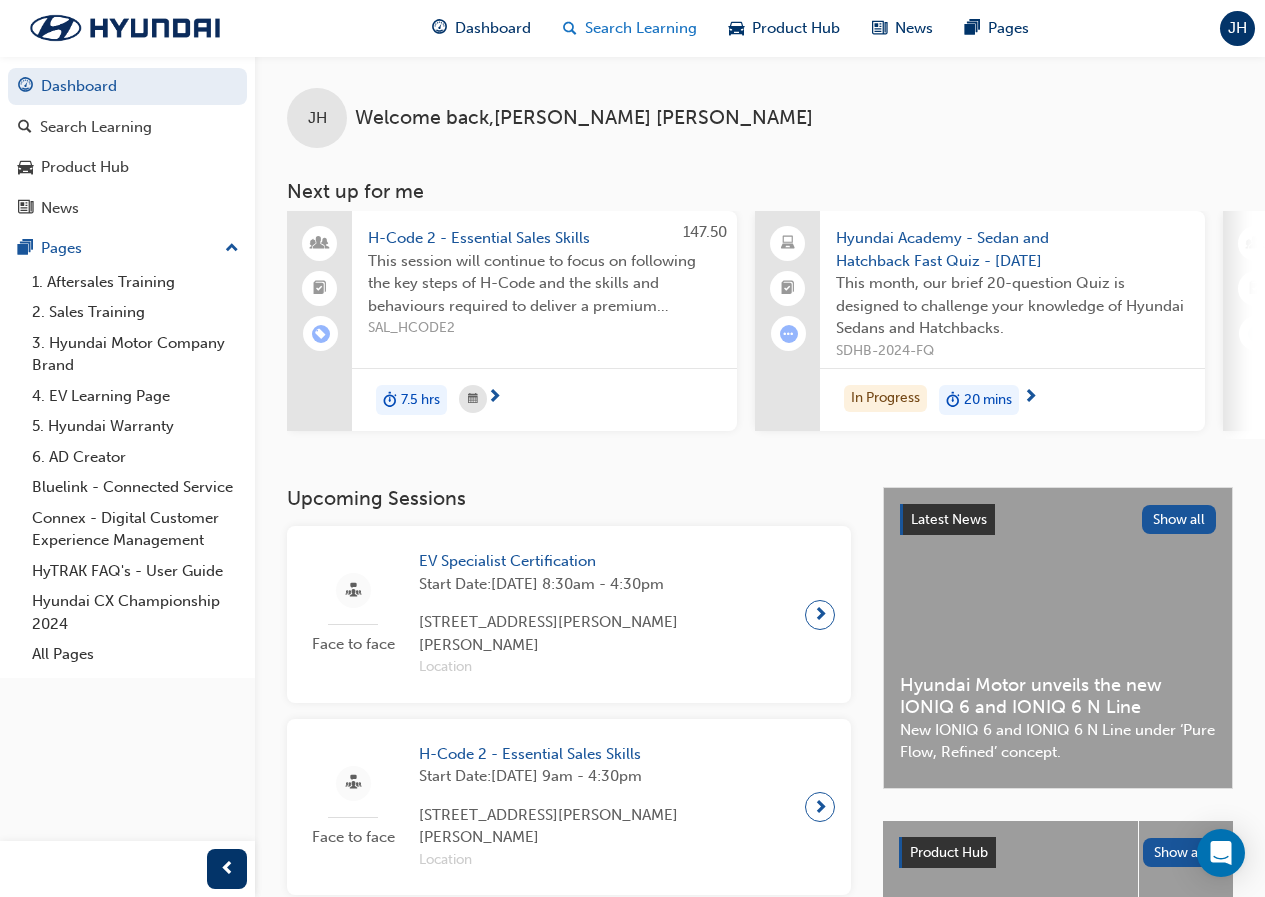 click on "Search Learning" at bounding box center (641, 28) 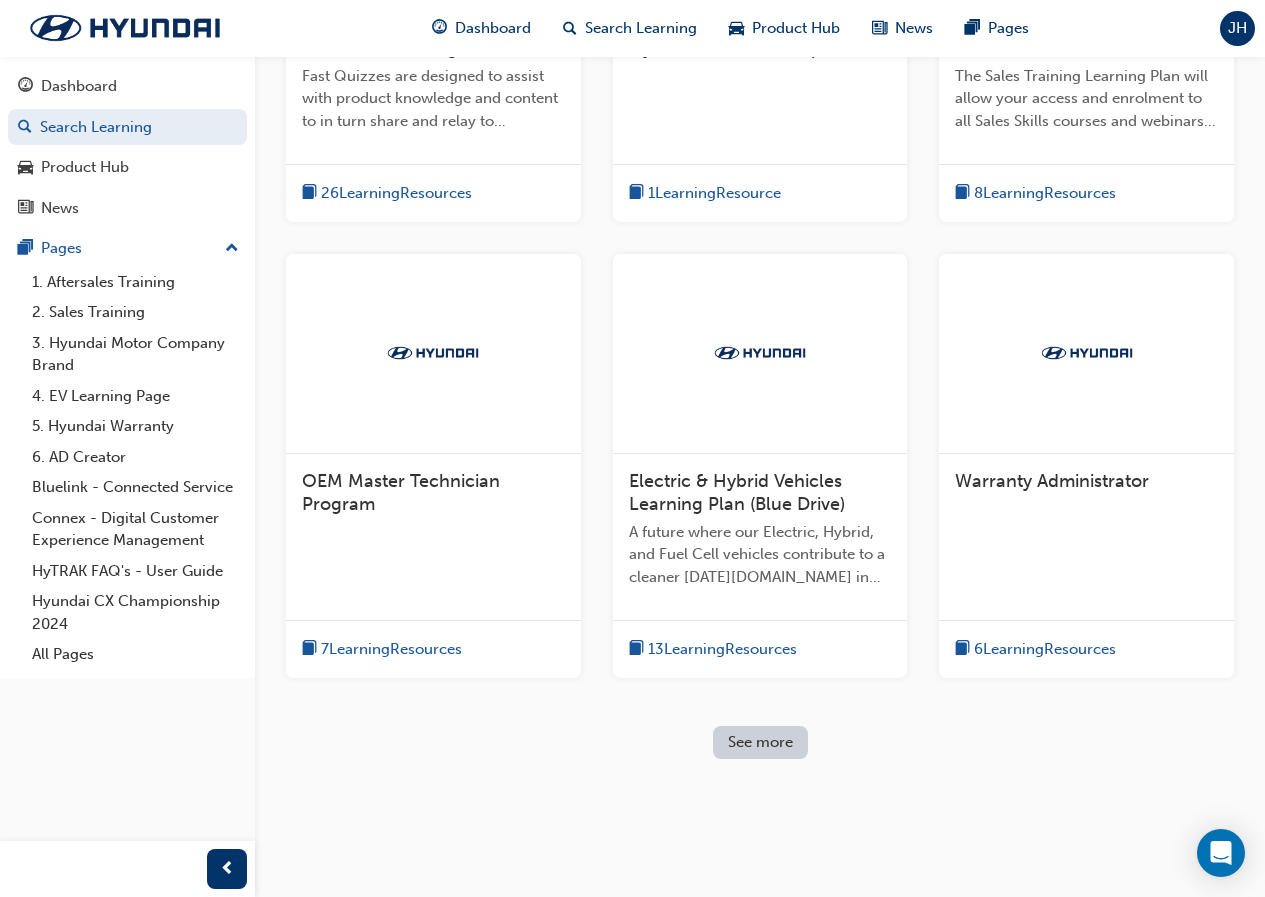scroll, scrollTop: 408, scrollLeft: 0, axis: vertical 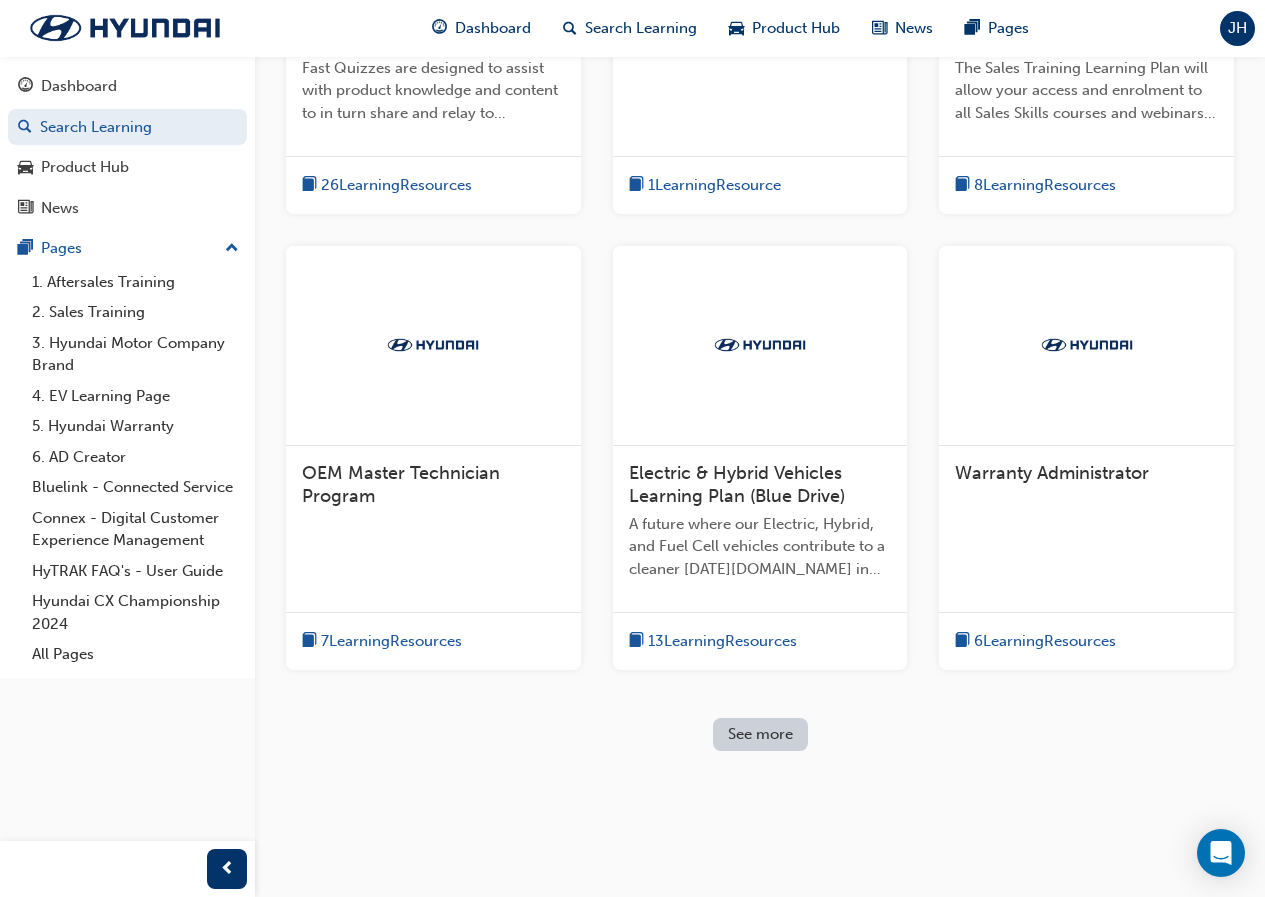 click on "Fast Quiz Learning Plan Fast Quizzes are designed to assist with product knowledge and content to in turn share and relay to customers when discussing their needs and requirements for their vehicle of choice.
The Fast Quizzes are referenced to all product training materials available on HyTRAK and if support is required hints and tips are provided throughout the Quiz.
An 80% benchmark achievement is set; participants are allowed continuing chances until the required pass mark is achieved. 26  Learning  Resources Hyundai Service Receptionist 1  Learning  Resource Sales Consultant The Sales Training Learning Plan will allow your access and enrolment to all Sales Skills courses and webinars.If you need any Product Training information - please refer to the Product Training Learning Plan. 8  Learning  Resources OEM Master Technician Program 7  Learning  Resources Electric & Hybrid Vehicles Learning Plan (Blue Drive) 13  Learning  Resources Warranty Administrator 6  Learning  Resources See more" at bounding box center [760, 298] 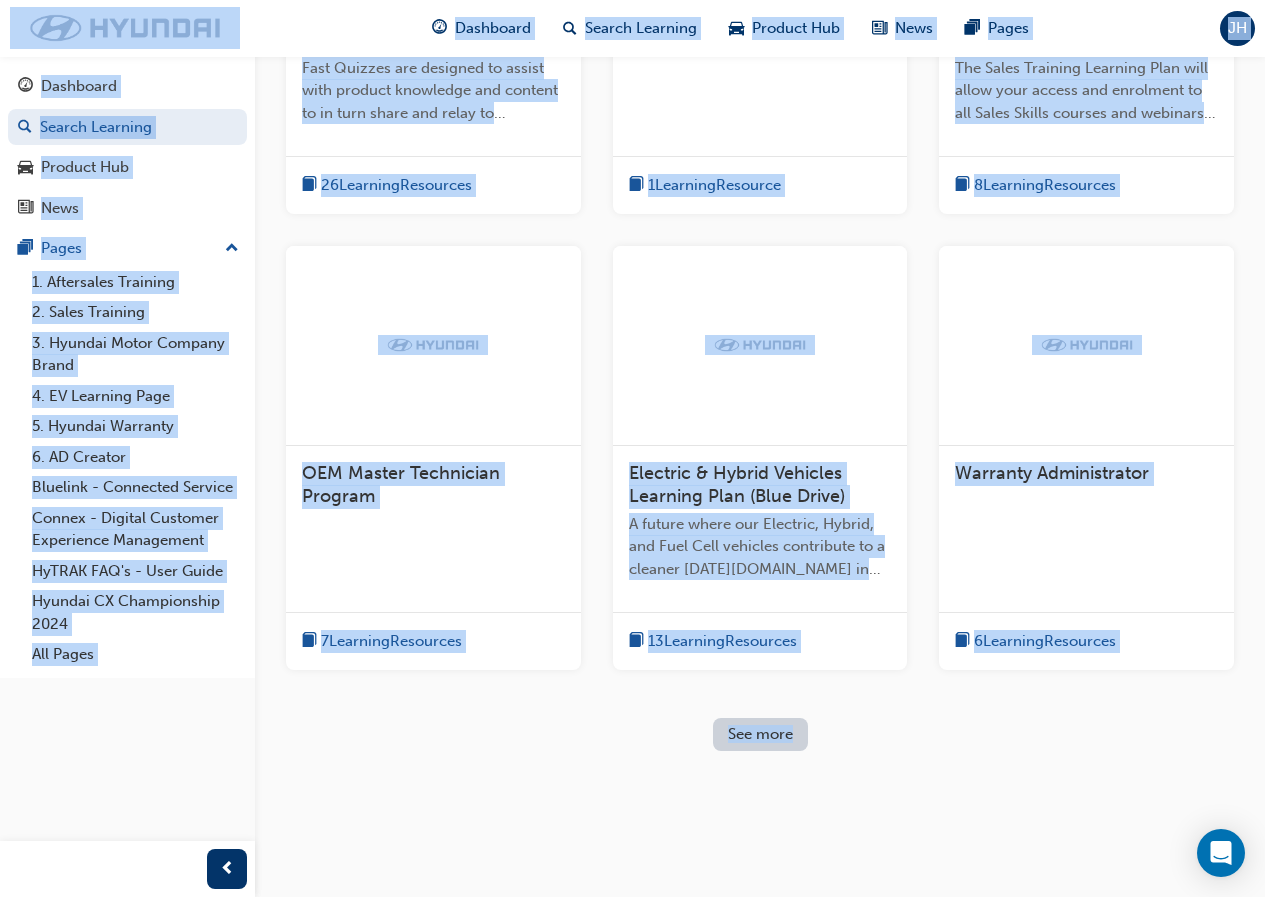 click on "Fast Quiz Learning Plan Fast Quizzes are designed to assist with product knowledge and content to in turn share and relay to customers when discussing their needs and requirements for their vehicle of choice.
The Fast Quizzes are referenced to all product training materials available on HyTRAK and if support is required hints and tips are provided throughout the Quiz.
An 80% benchmark achievement is set; participants are allowed continuing chances until the required pass mark is achieved. 26  Learning  Resources Hyundai Service Receptionist 1  Learning  Resource Sales Consultant The Sales Training Learning Plan will allow your access and enrolment to all Sales Skills courses and webinars.If you need any Product Training information - please refer to the Product Training Learning Plan. 8  Learning  Resources OEM Master Technician Program 7  Learning  Resources Electric & Hybrid Vehicles Learning Plan (Blue Drive) 13  Learning  Resources Warranty Administrator 6  Learning  Resources See more" at bounding box center [760, 298] 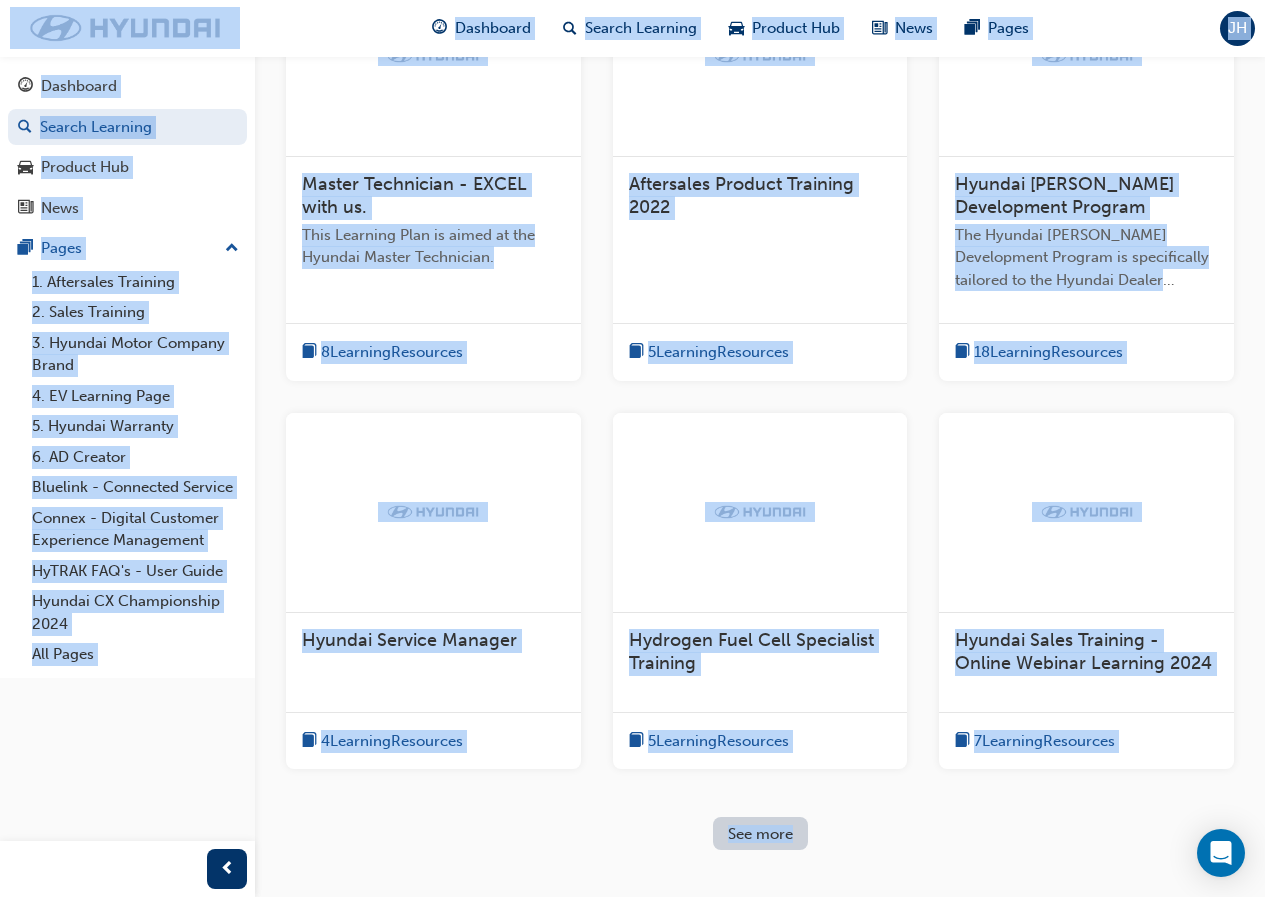 scroll, scrollTop: 1252, scrollLeft: 0, axis: vertical 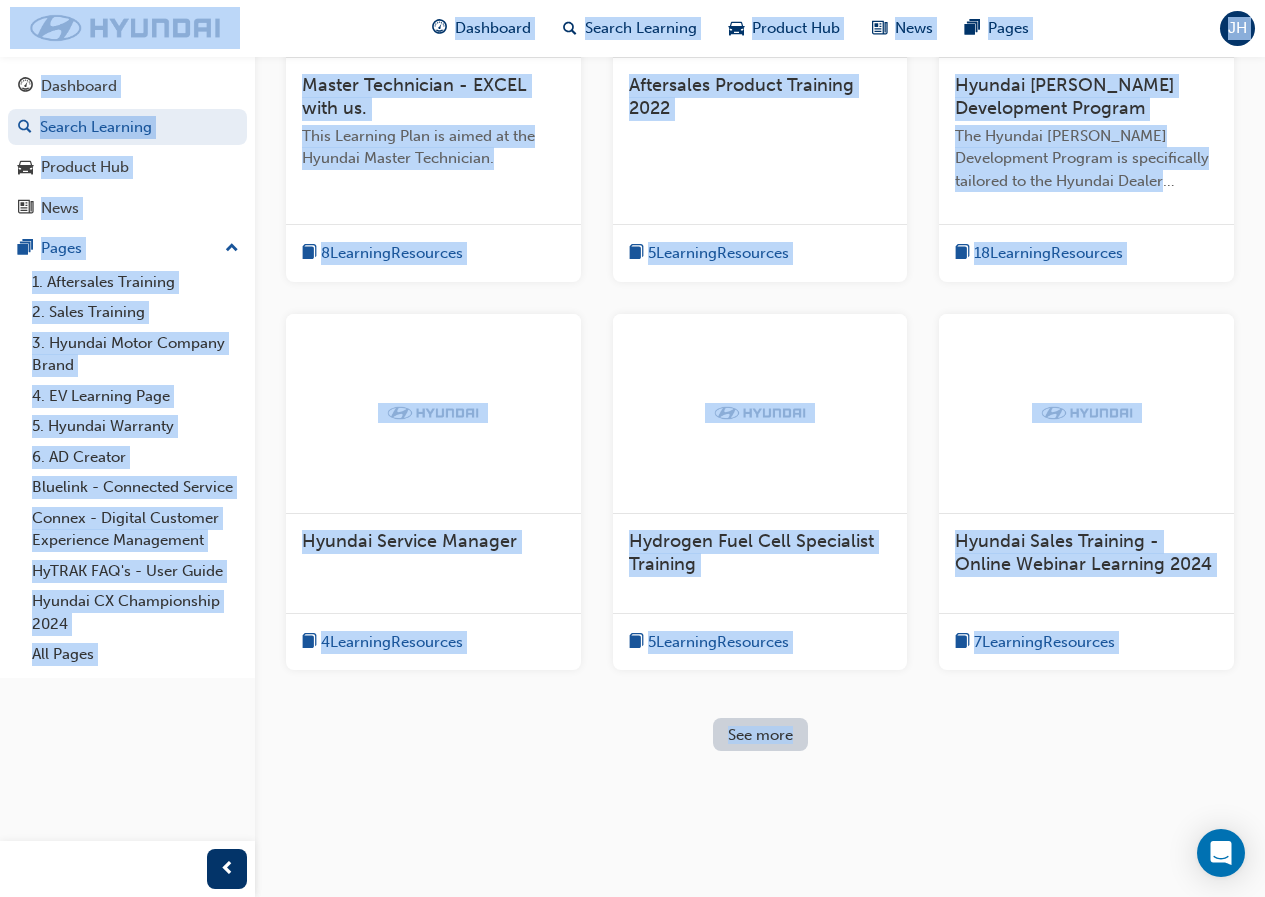 click on "See more" at bounding box center [760, 734] 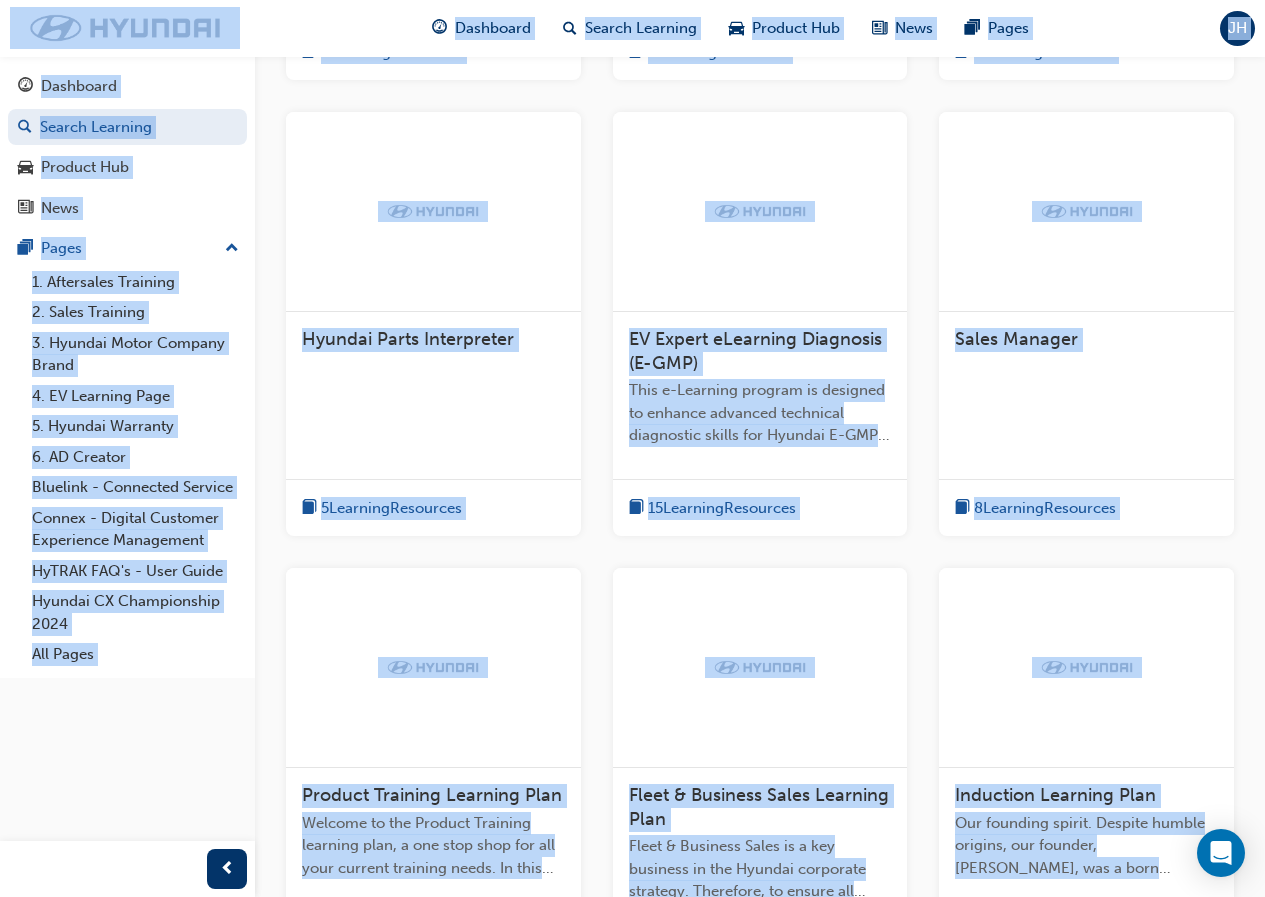 scroll, scrollTop: 1664, scrollLeft: 0, axis: vertical 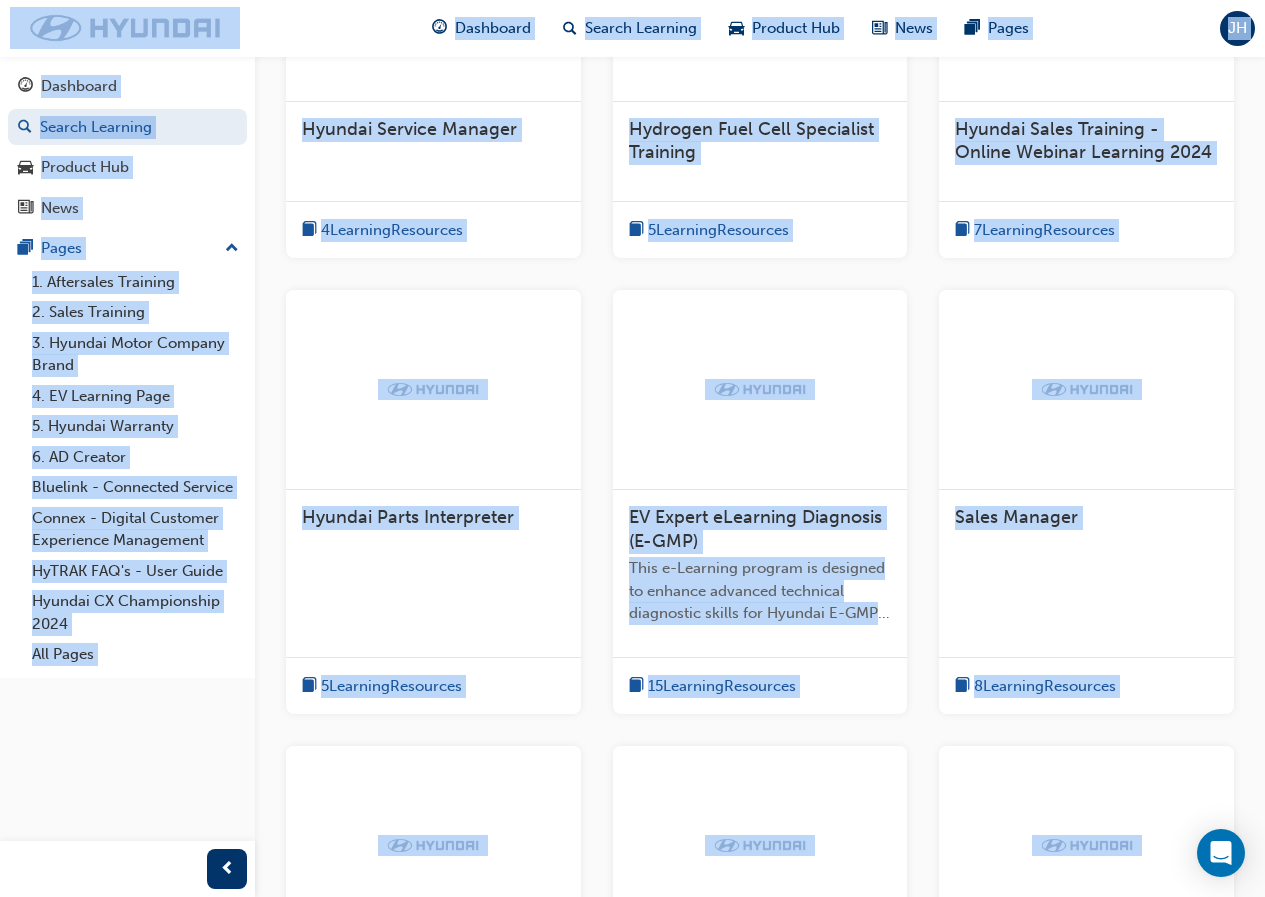click at bounding box center (1086, 390) 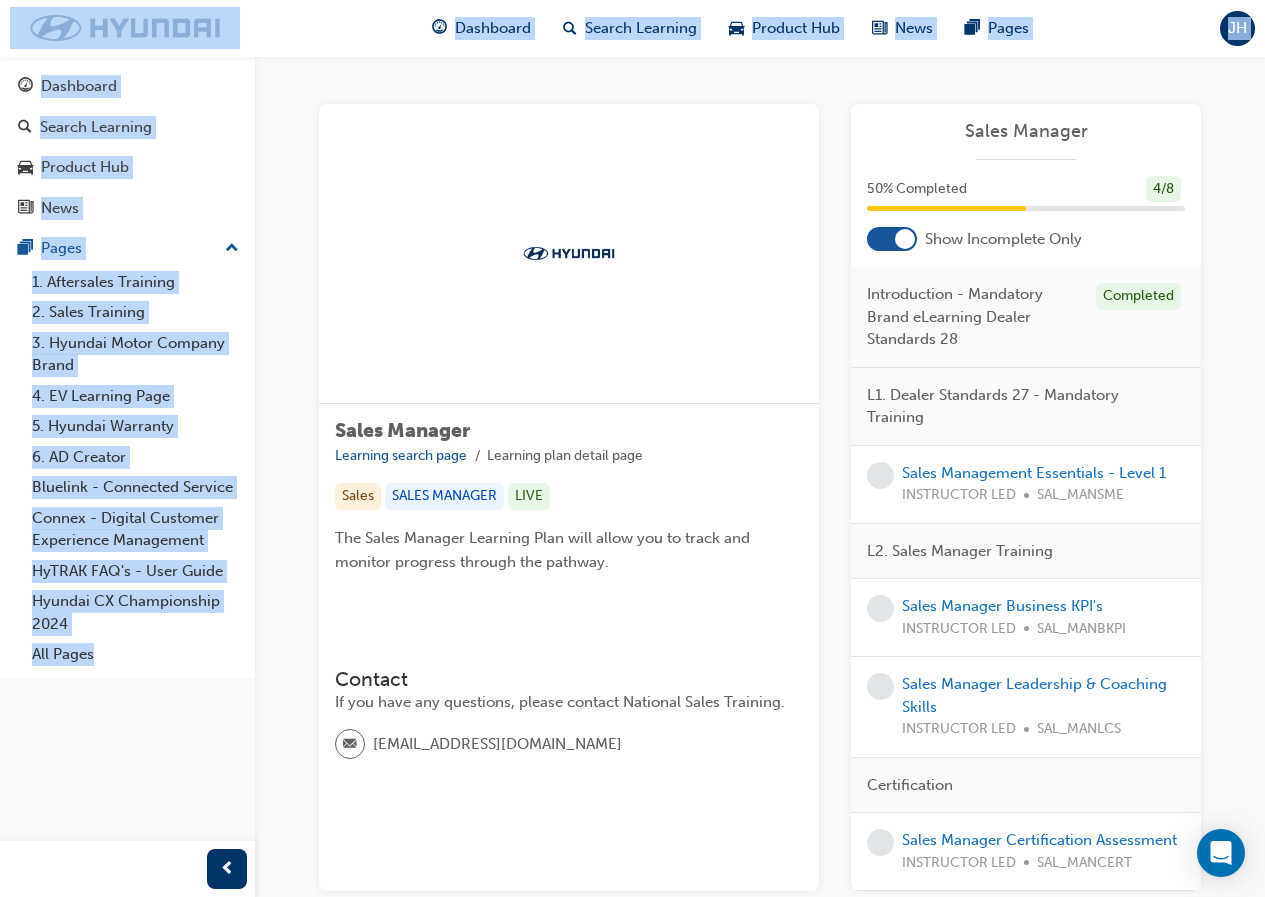 click on "L1. Dealer Standards 27 - Mandatory Training" at bounding box center (1026, 407) 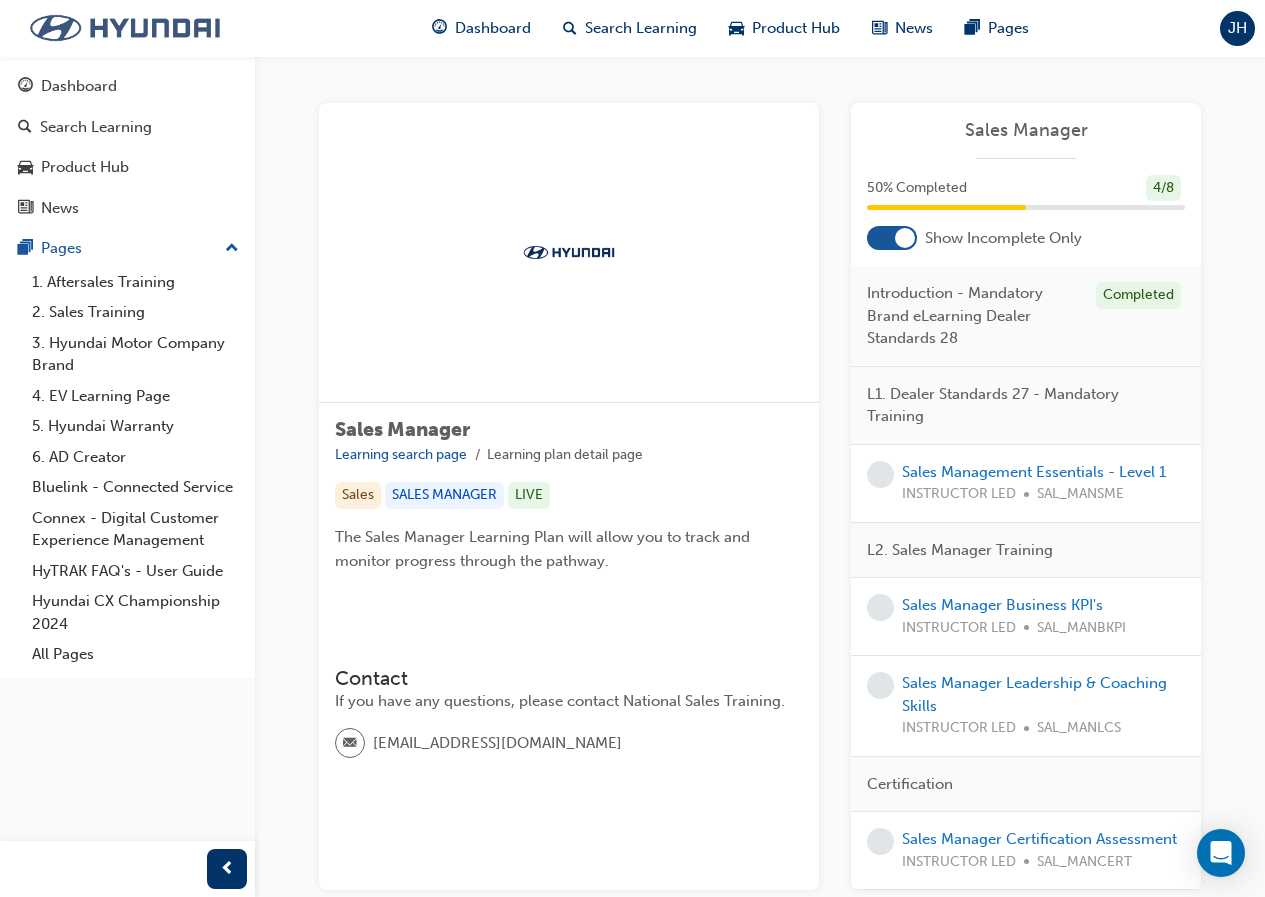 scroll, scrollTop: 0, scrollLeft: 0, axis: both 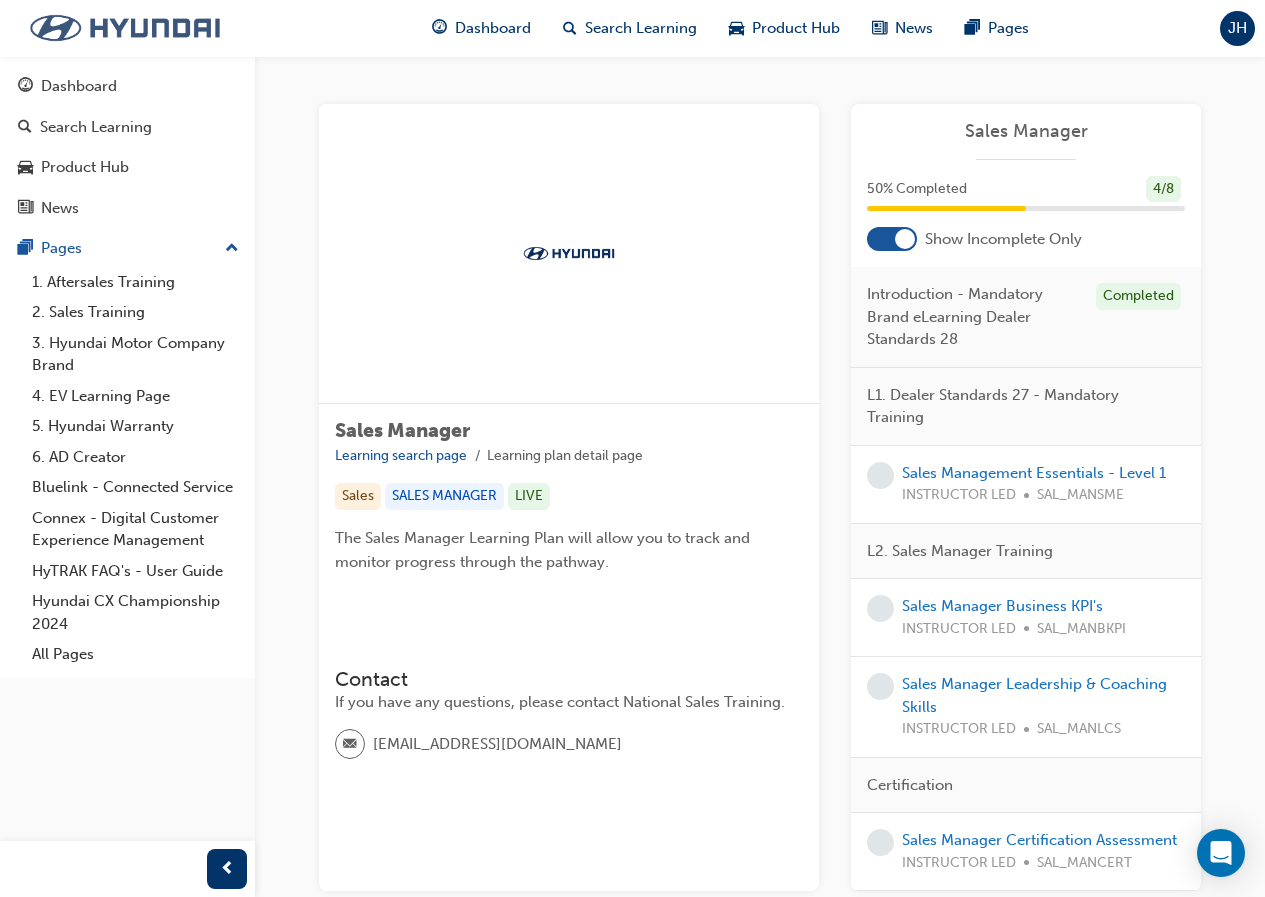 click at bounding box center (125, 28) 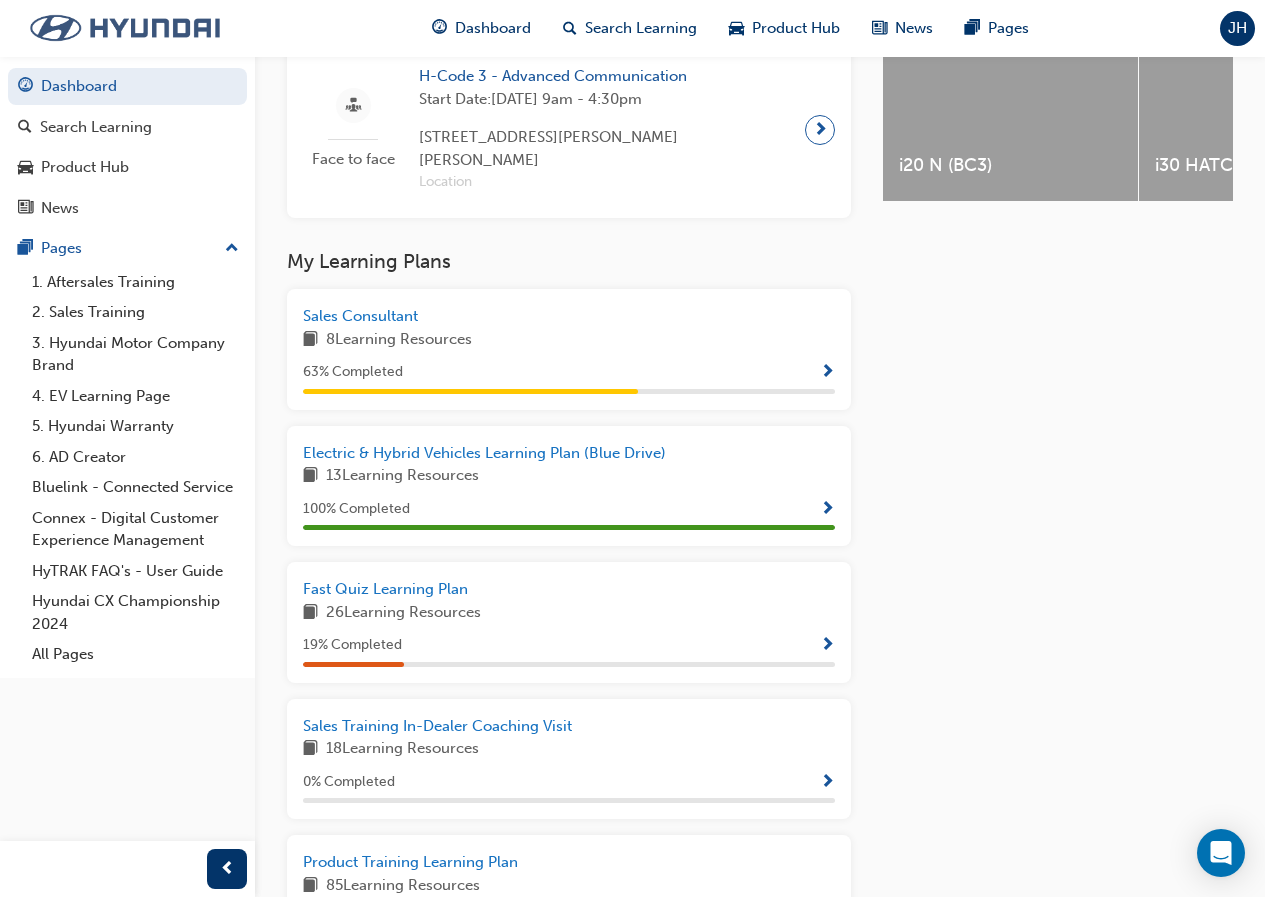 scroll, scrollTop: 900, scrollLeft: 0, axis: vertical 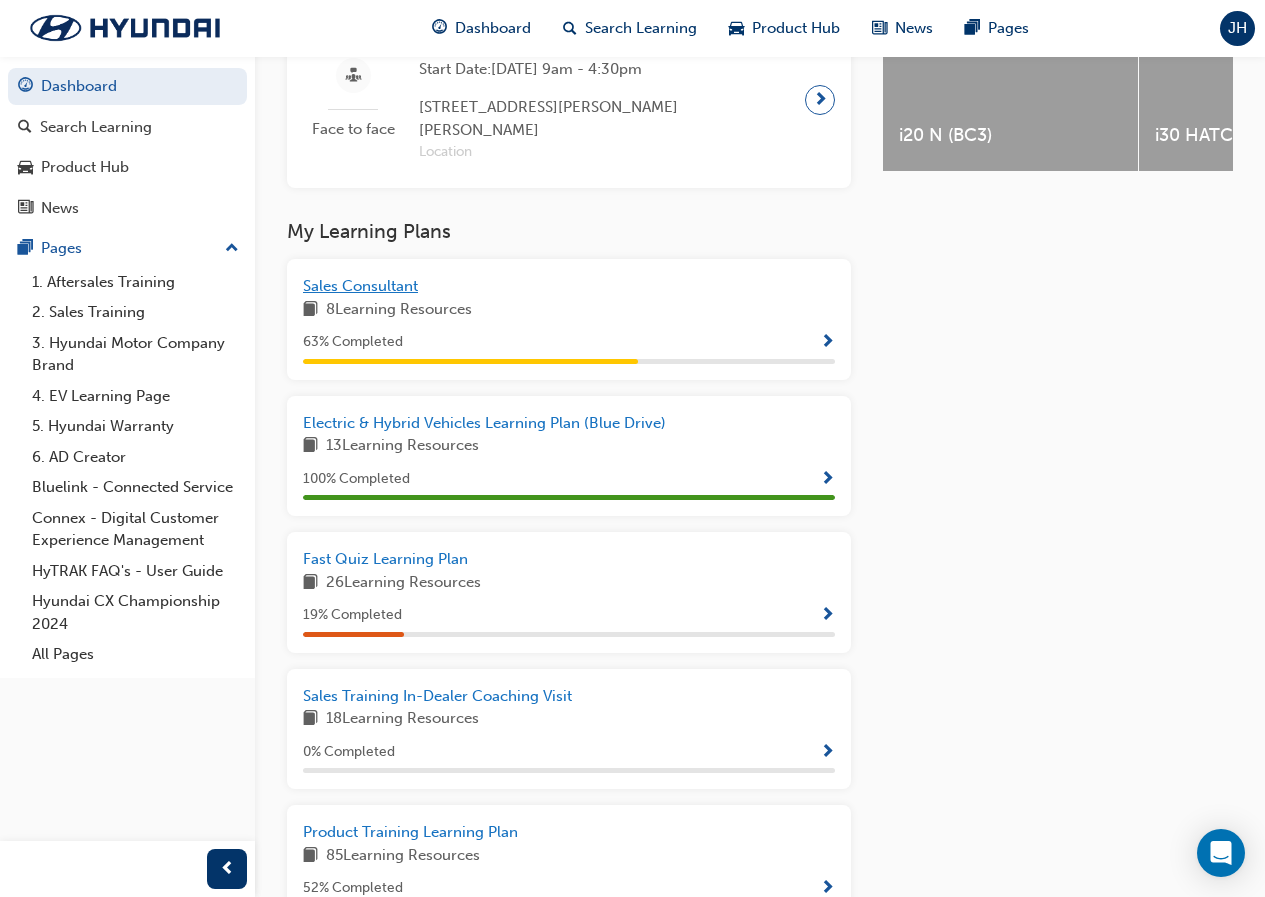 click on "Sales Consultant" at bounding box center (569, 286) 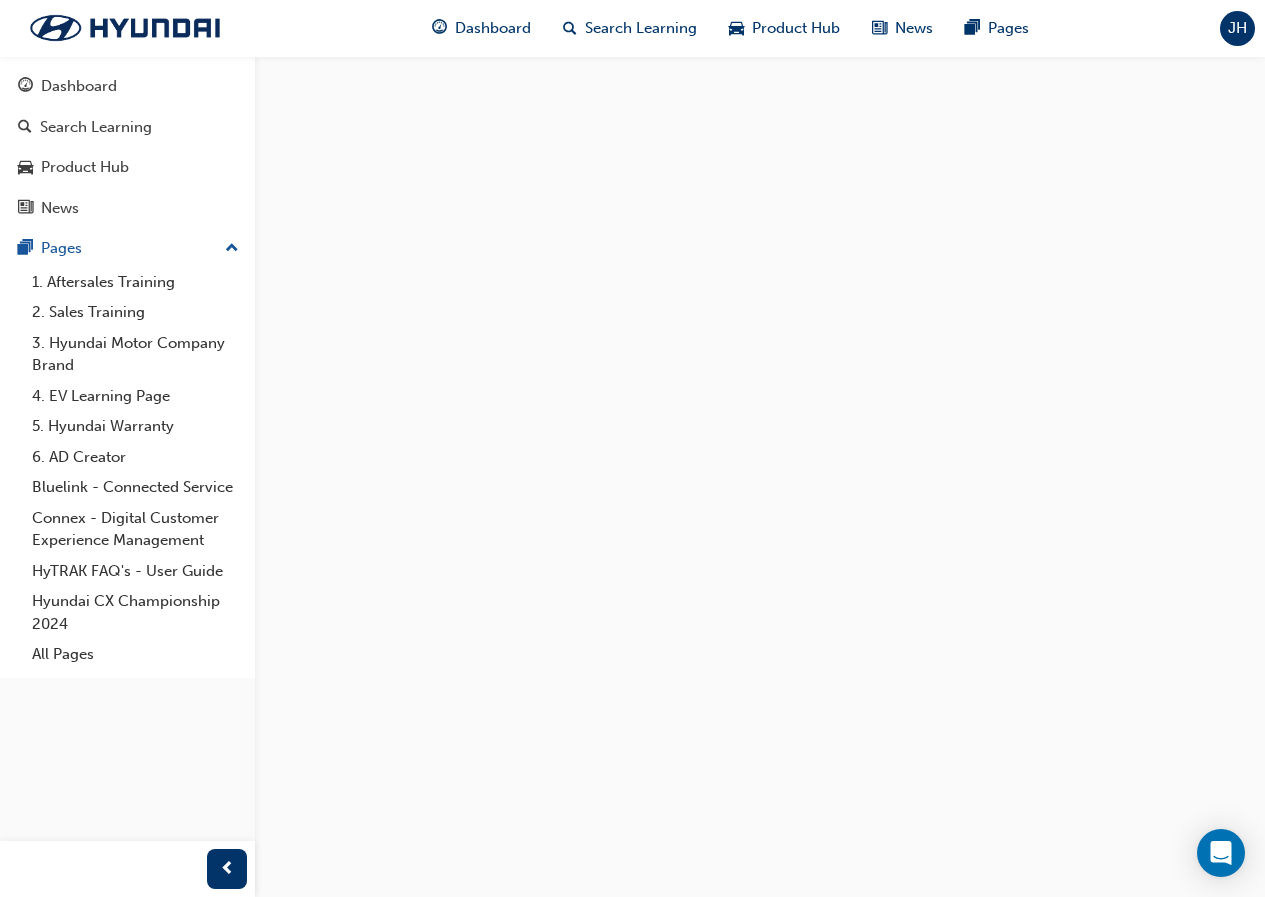 scroll, scrollTop: 0, scrollLeft: 0, axis: both 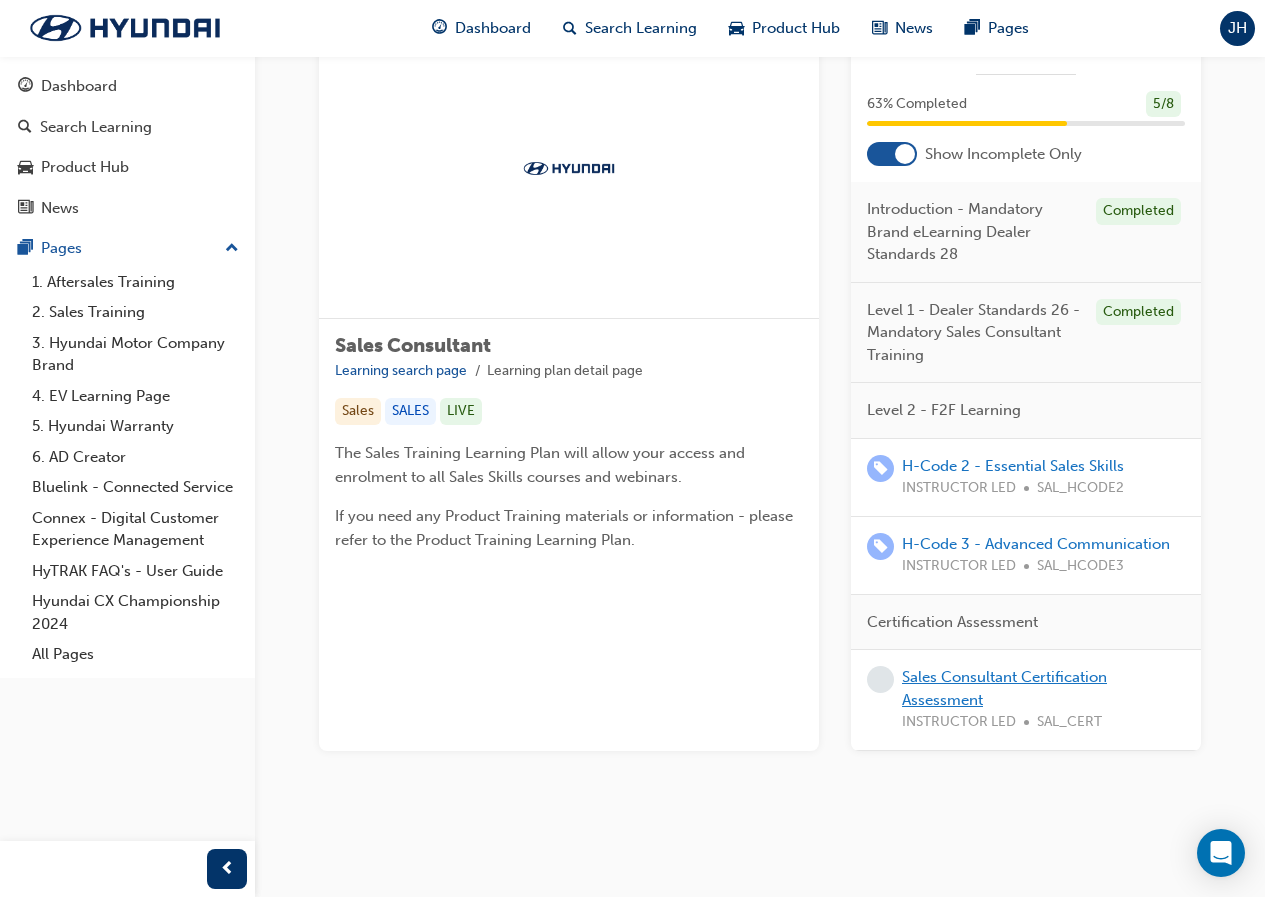 click on "Sales Consultant Certification Assessment" at bounding box center (1004, 688) 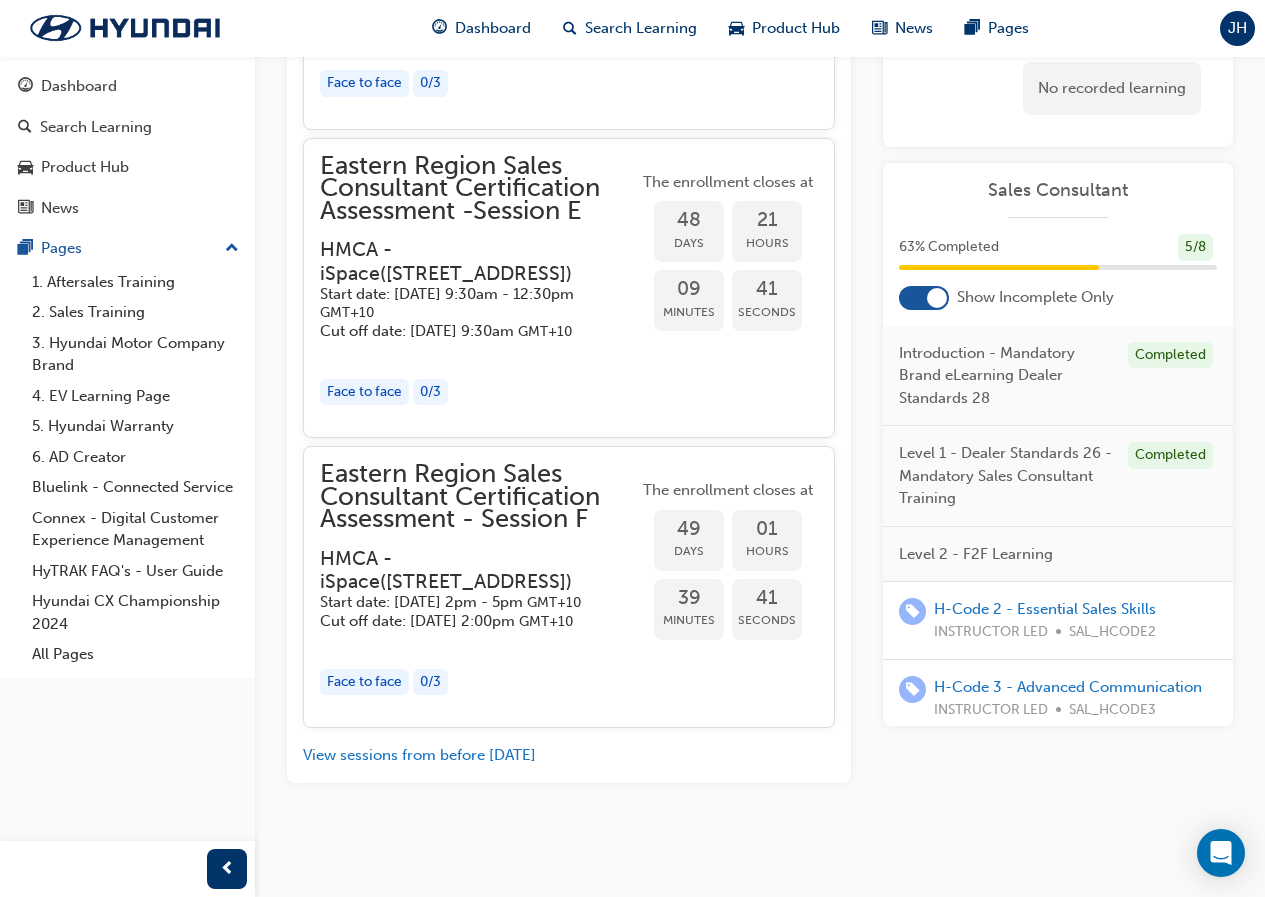 scroll, scrollTop: 8217, scrollLeft: 0, axis: vertical 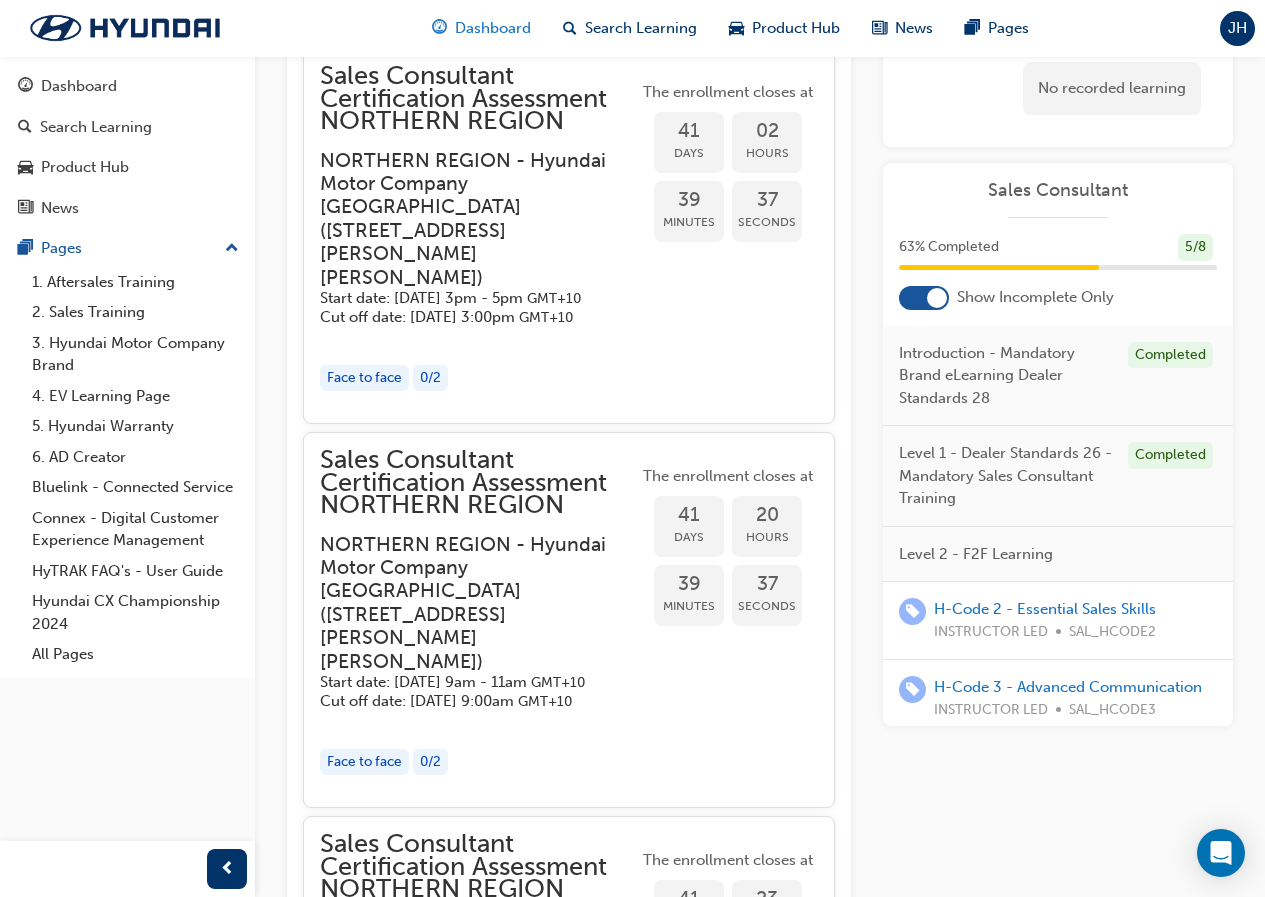 click on "Dashboard" at bounding box center (493, 28) 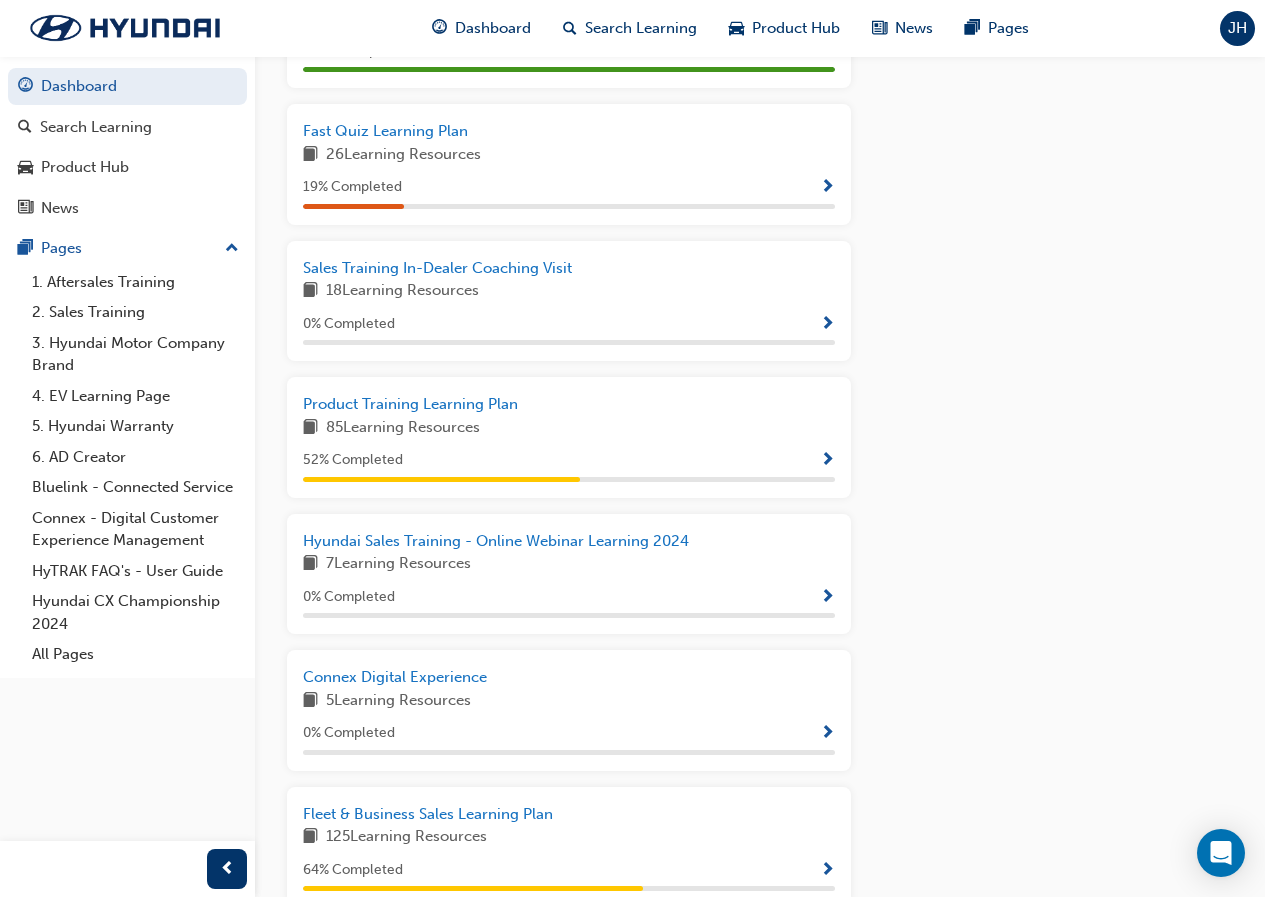 scroll, scrollTop: 1396, scrollLeft: 0, axis: vertical 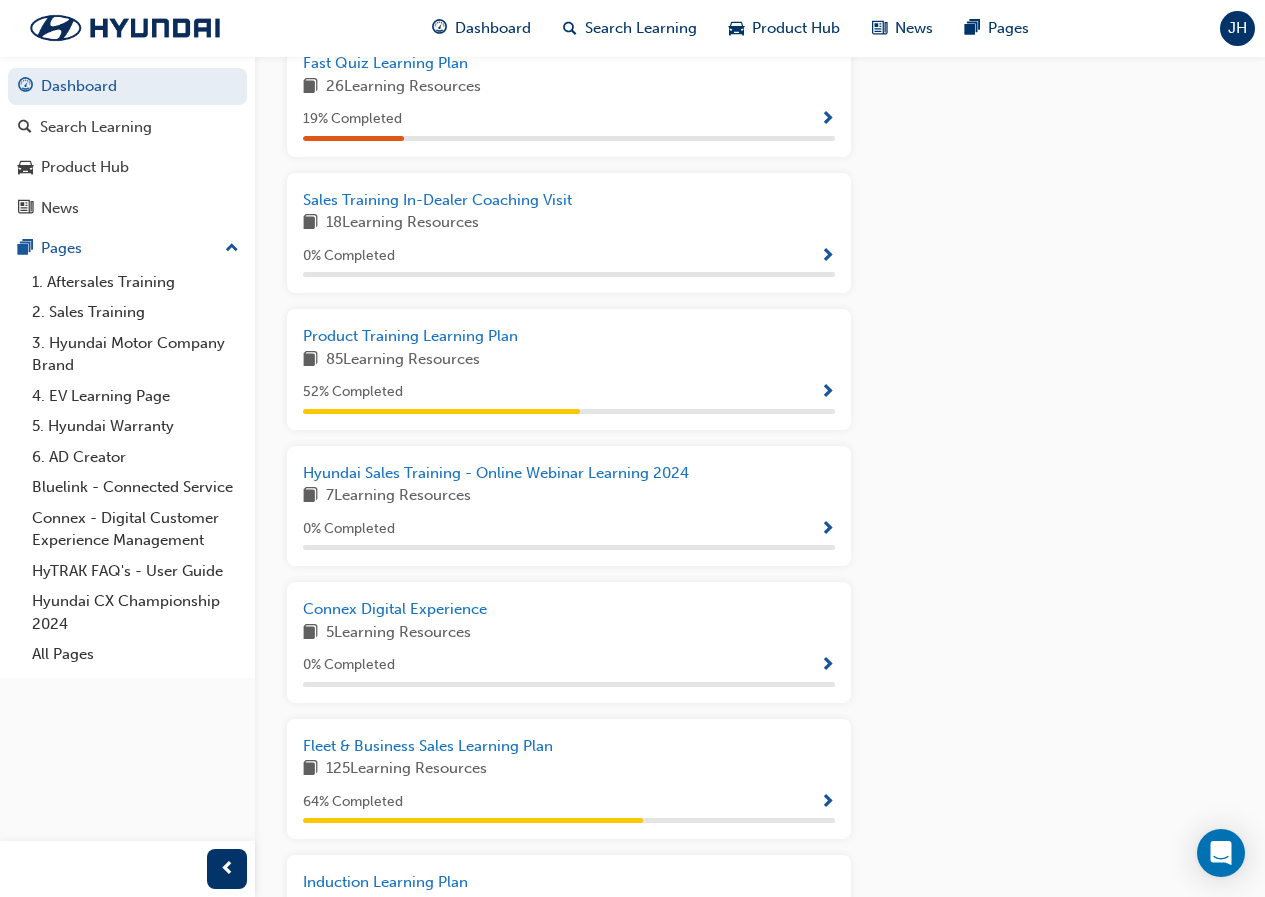click on "0 % Completed" at bounding box center (569, 665) 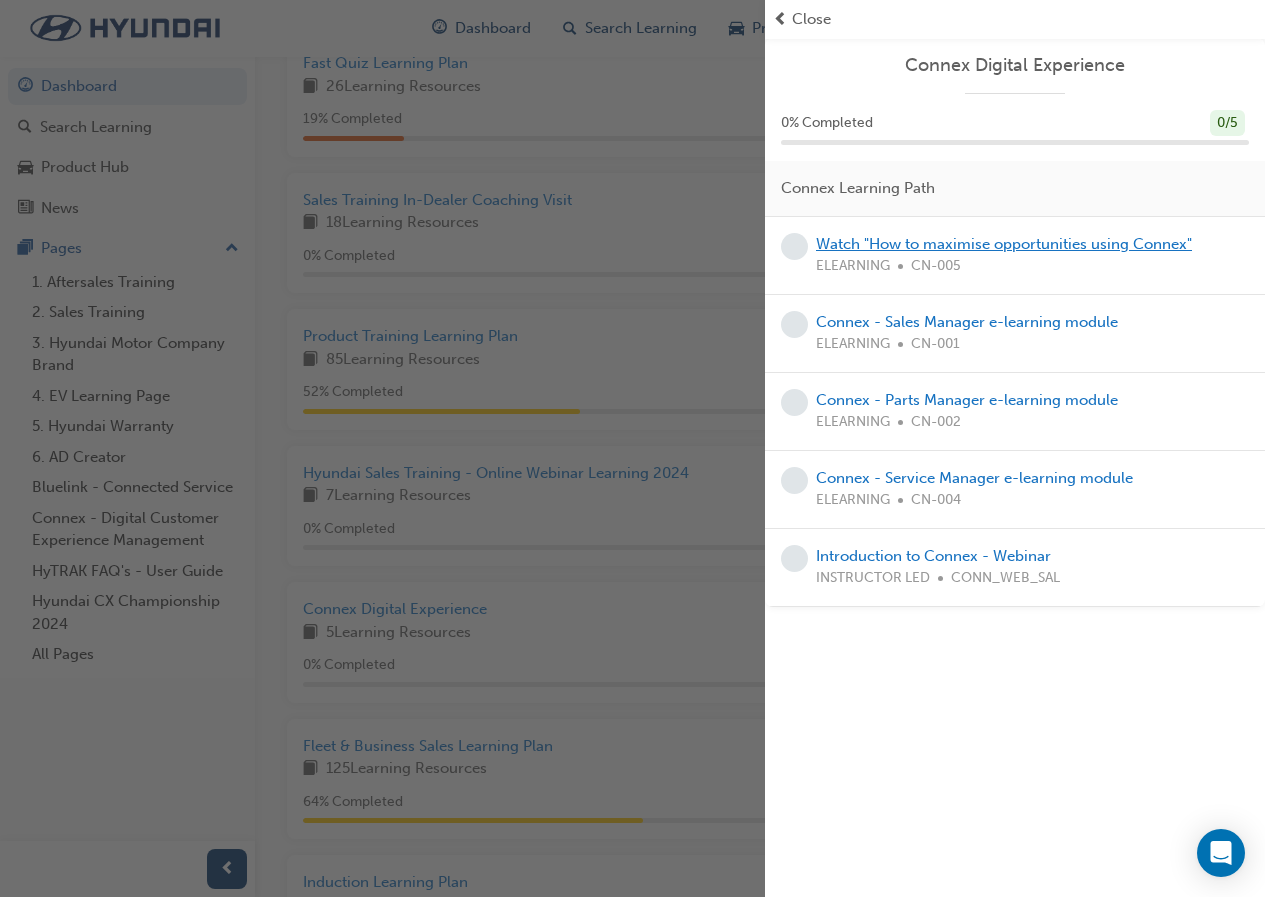 click on "Watch "How to maximise opportunities using Connex"" at bounding box center [1004, 244] 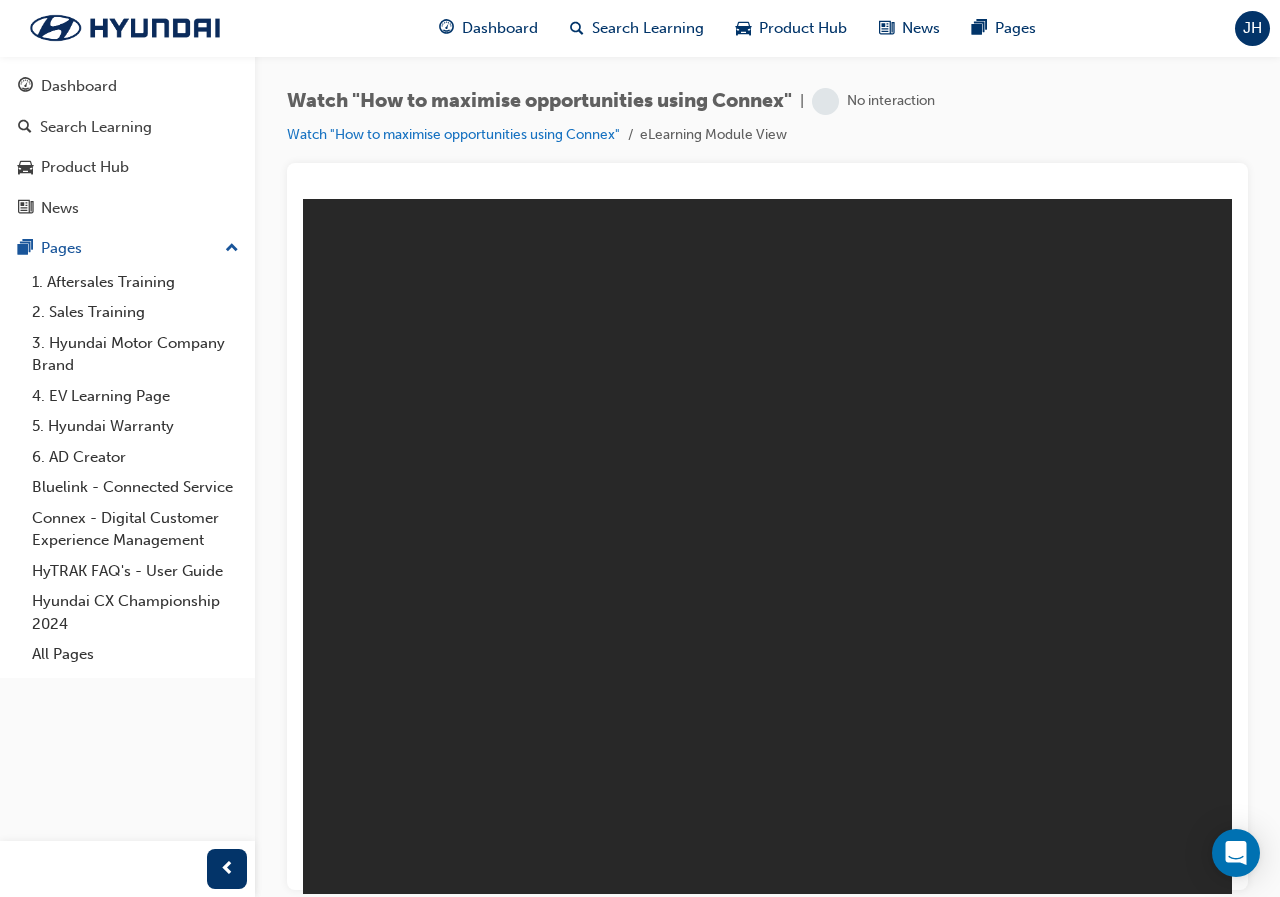scroll, scrollTop: 0, scrollLeft: 0, axis: both 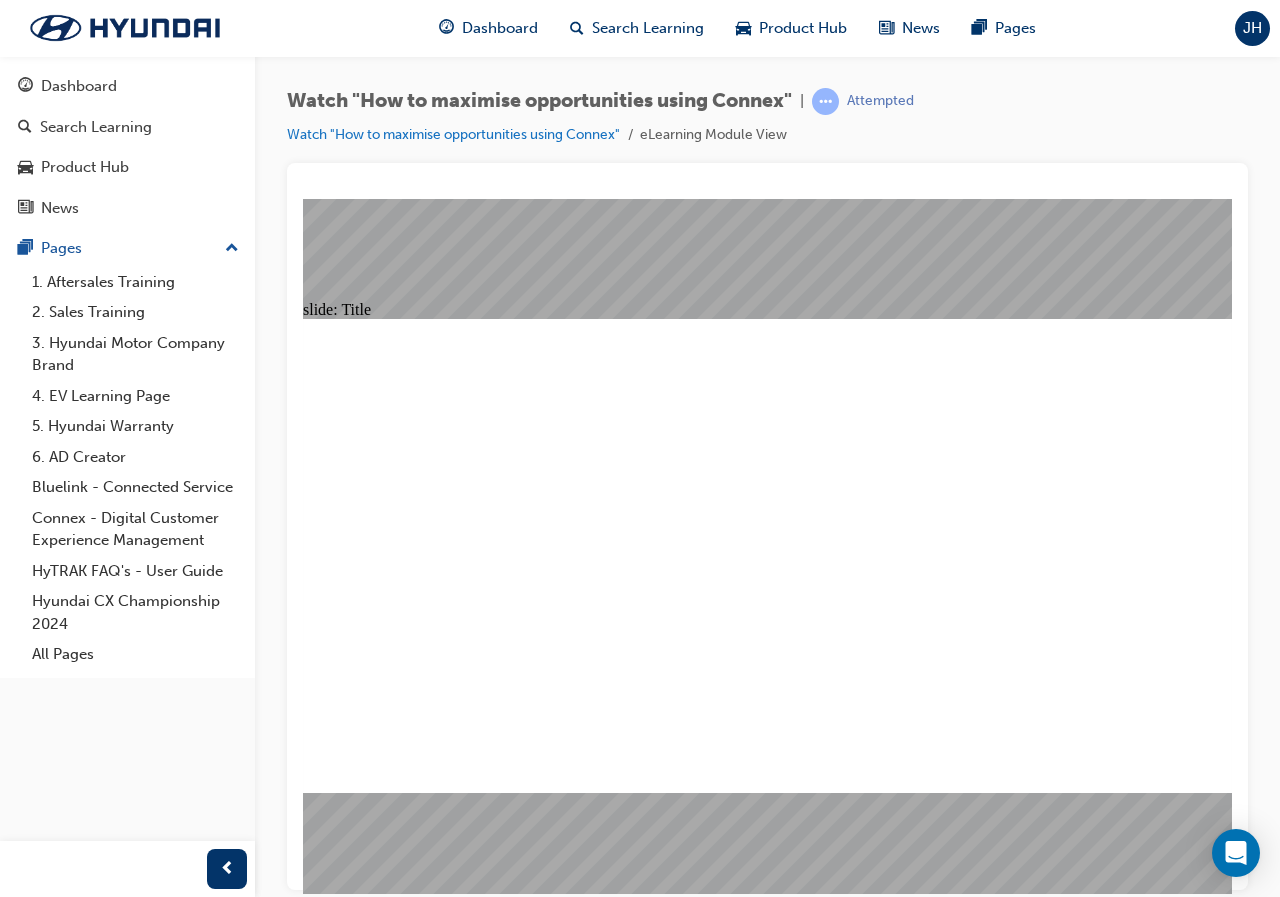 click 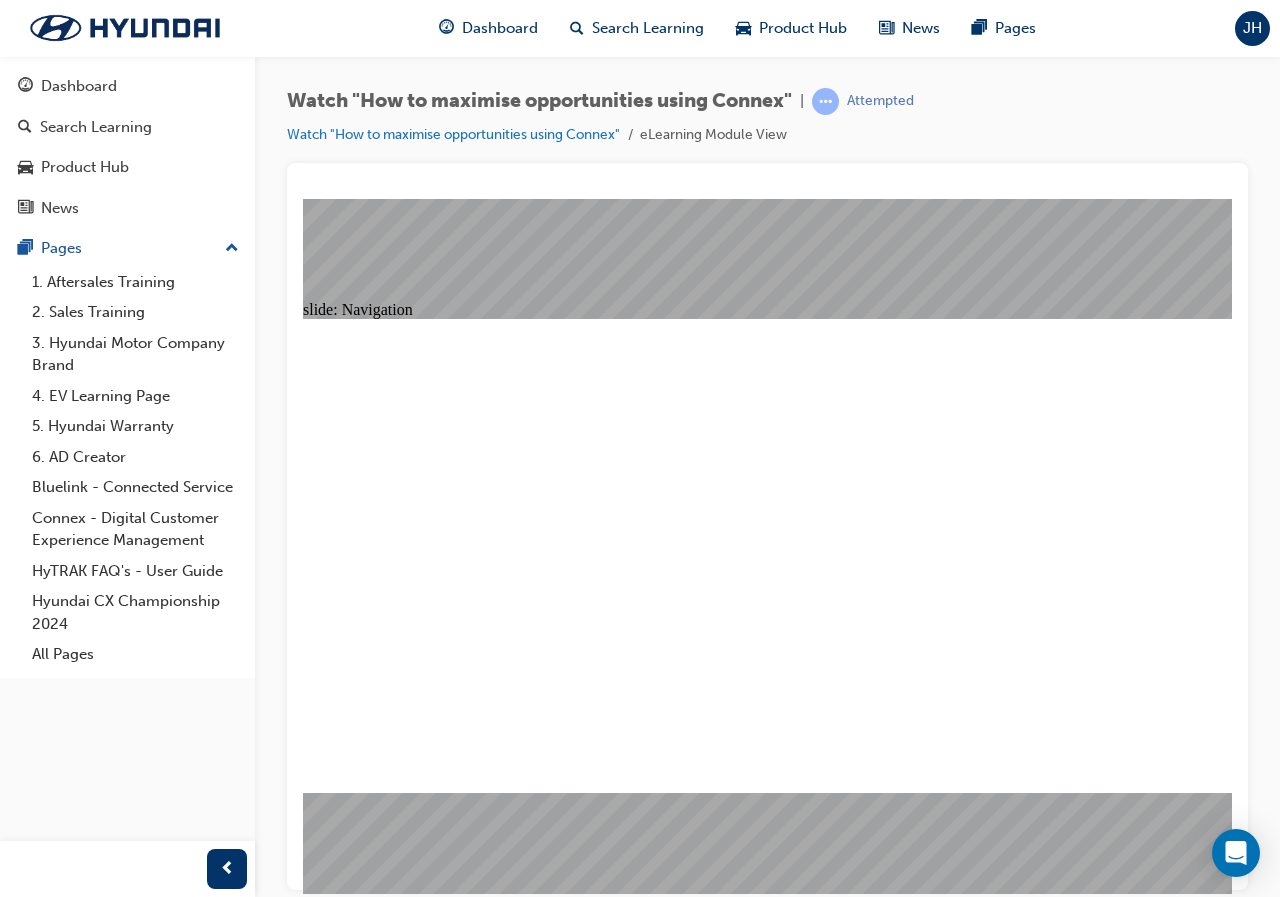 click 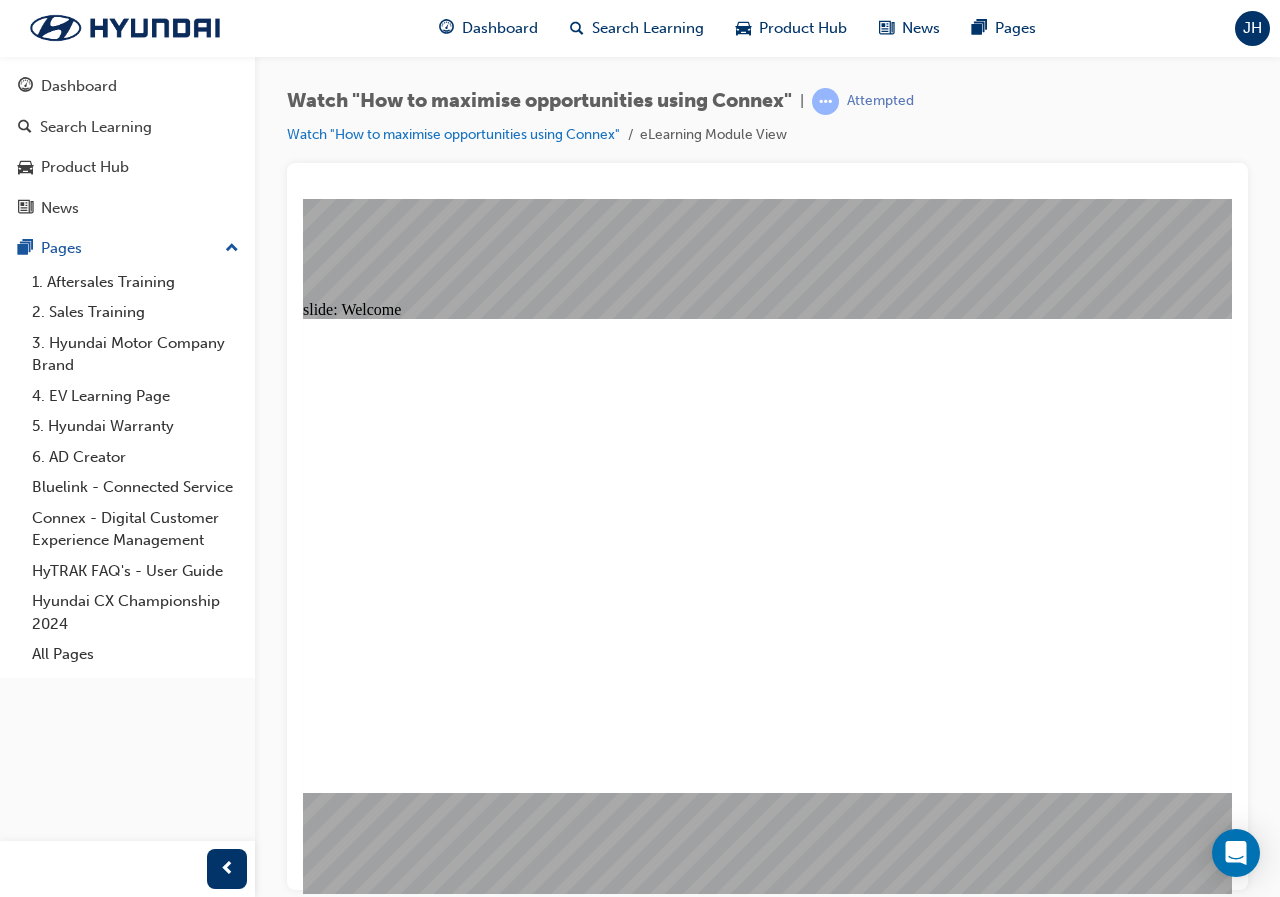 click 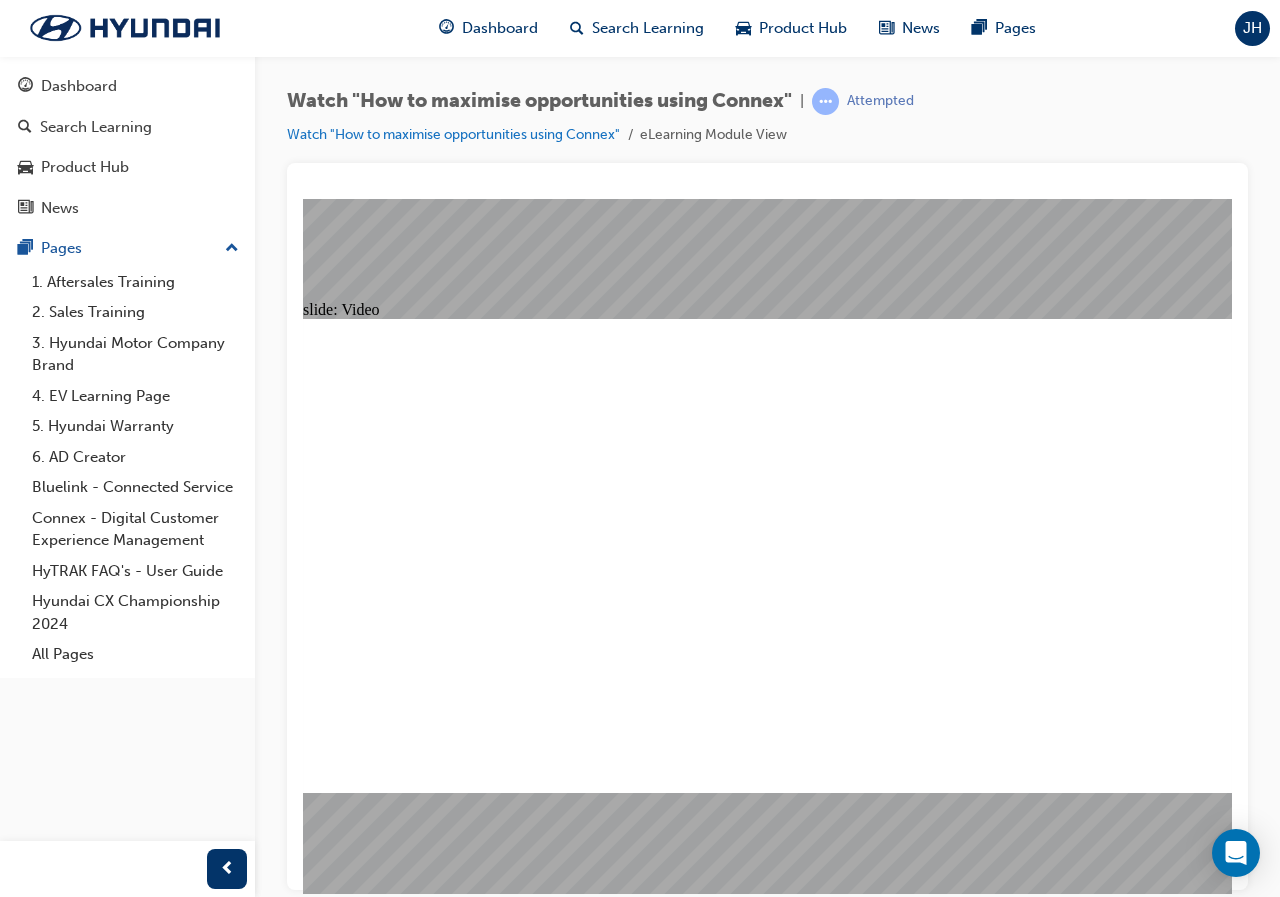 scroll, scrollTop: 0, scrollLeft: 0, axis: both 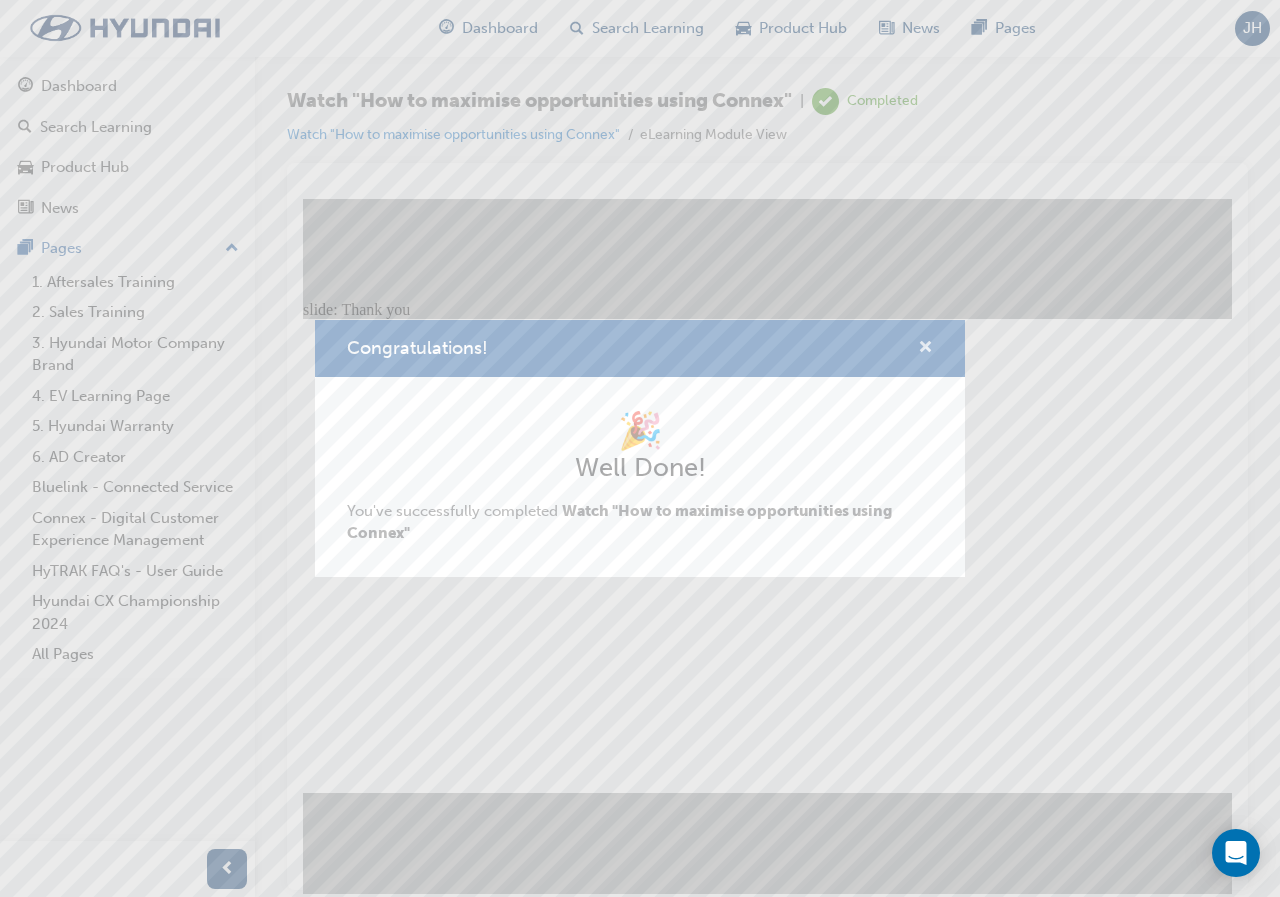 click at bounding box center [925, 349] 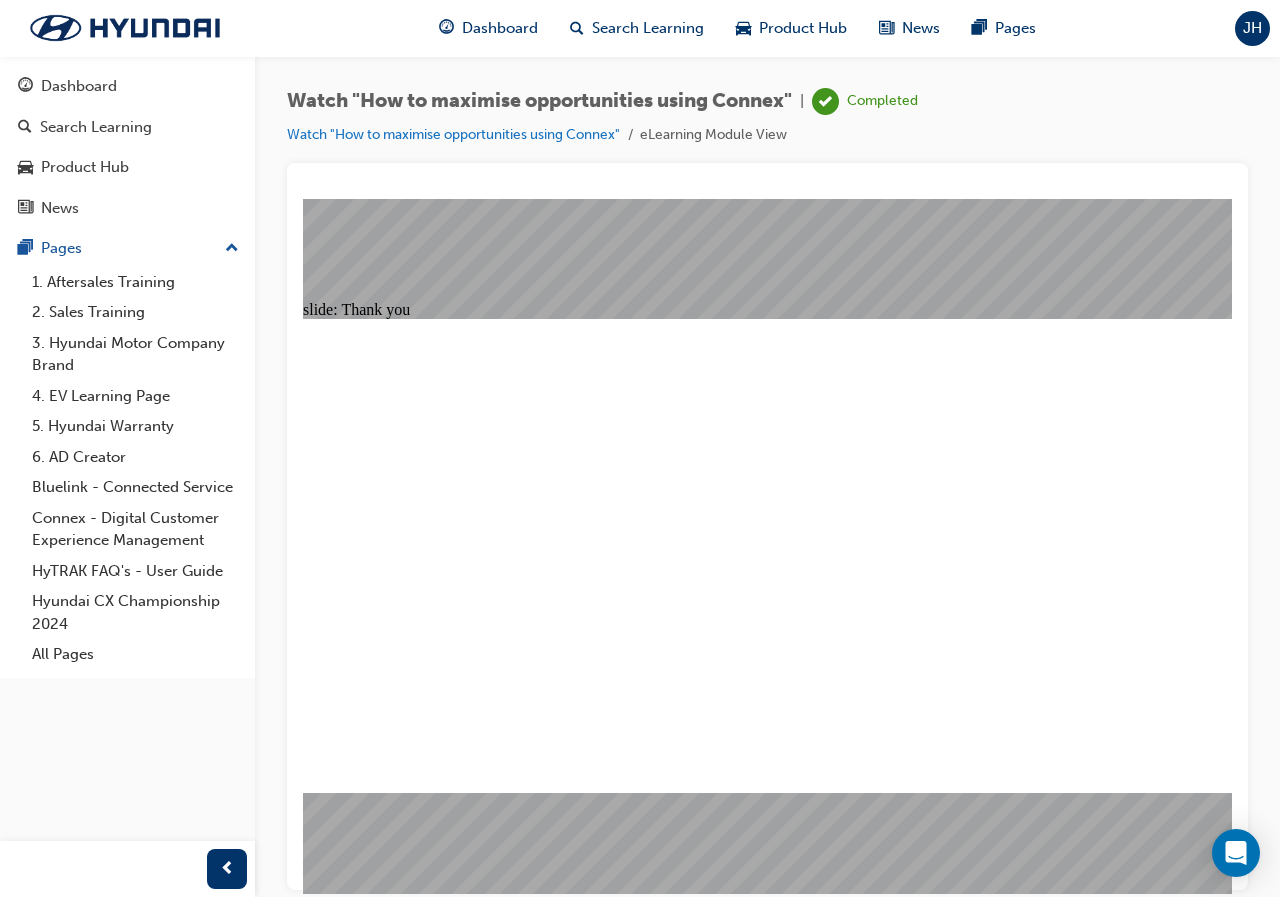 click 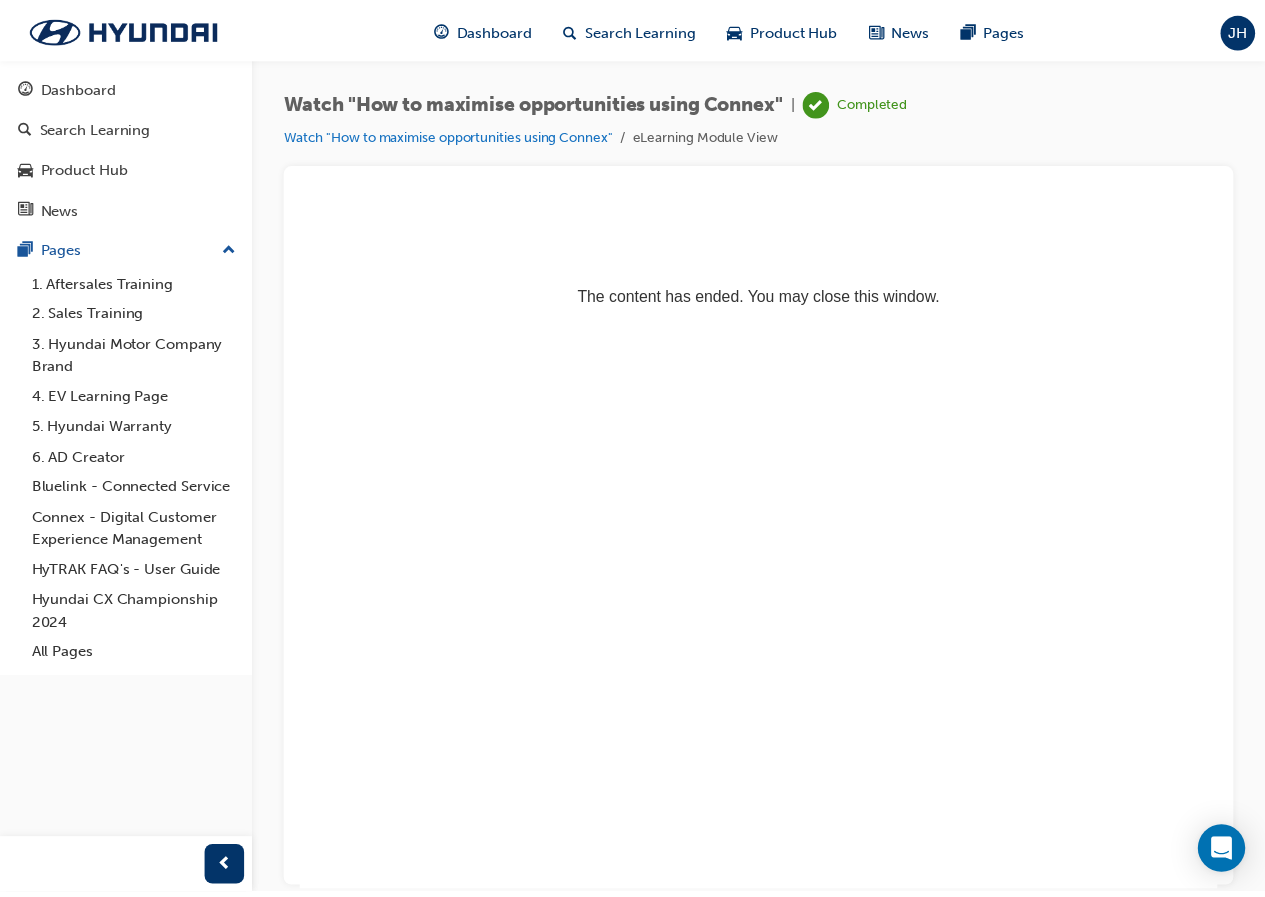 scroll, scrollTop: 0, scrollLeft: 0, axis: both 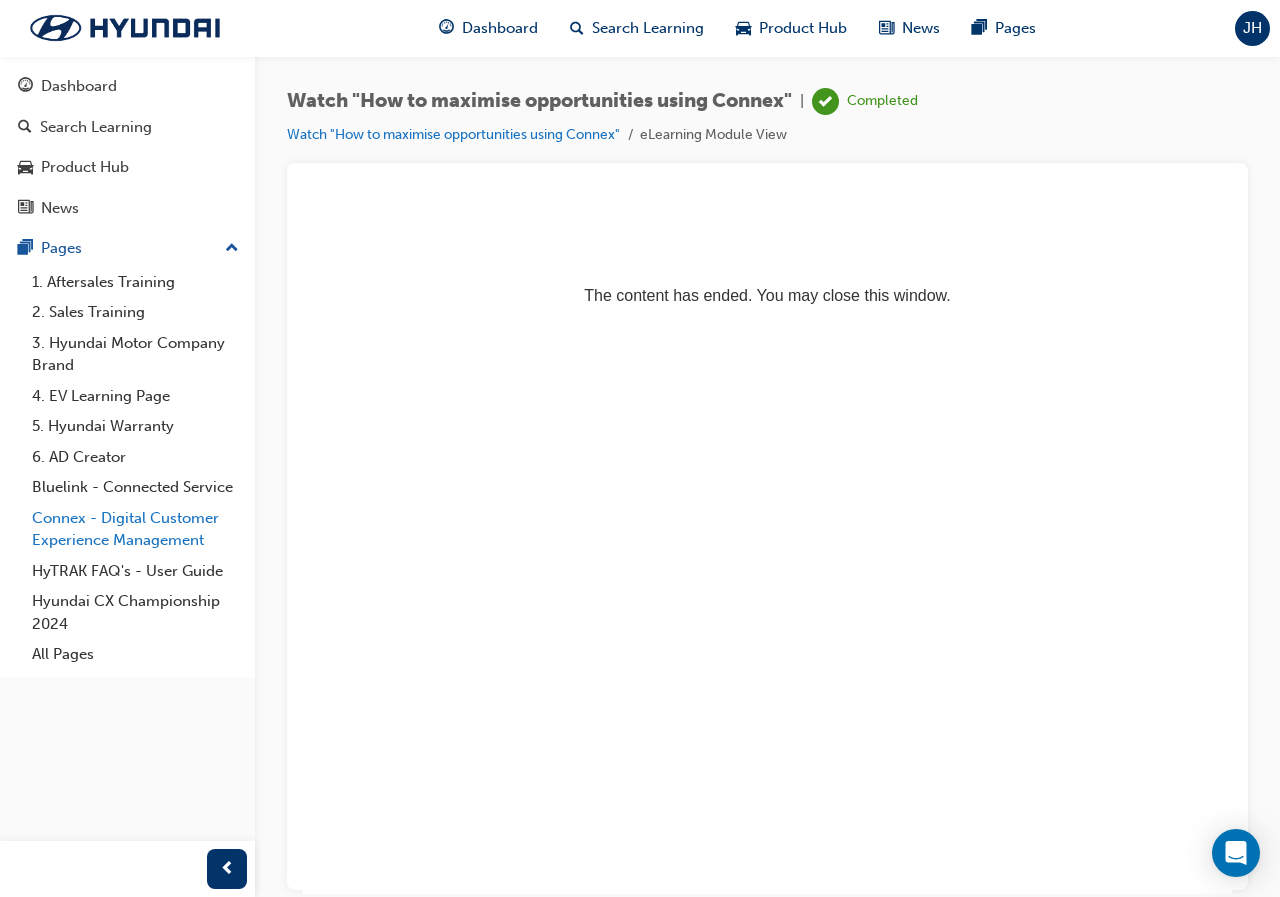 click on "Connex - Digital Customer Experience Management" at bounding box center [135, 529] 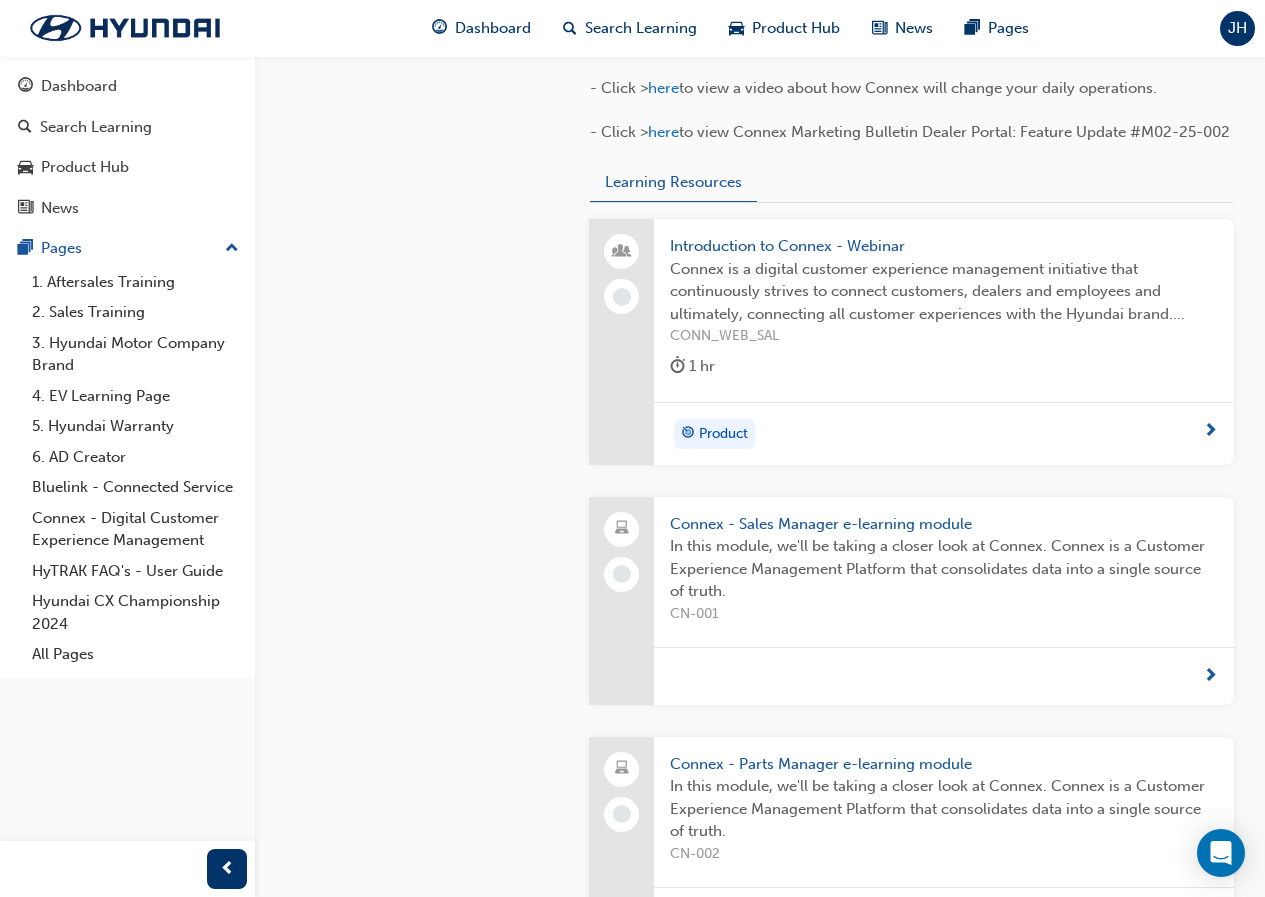 scroll, scrollTop: 1085, scrollLeft: 0, axis: vertical 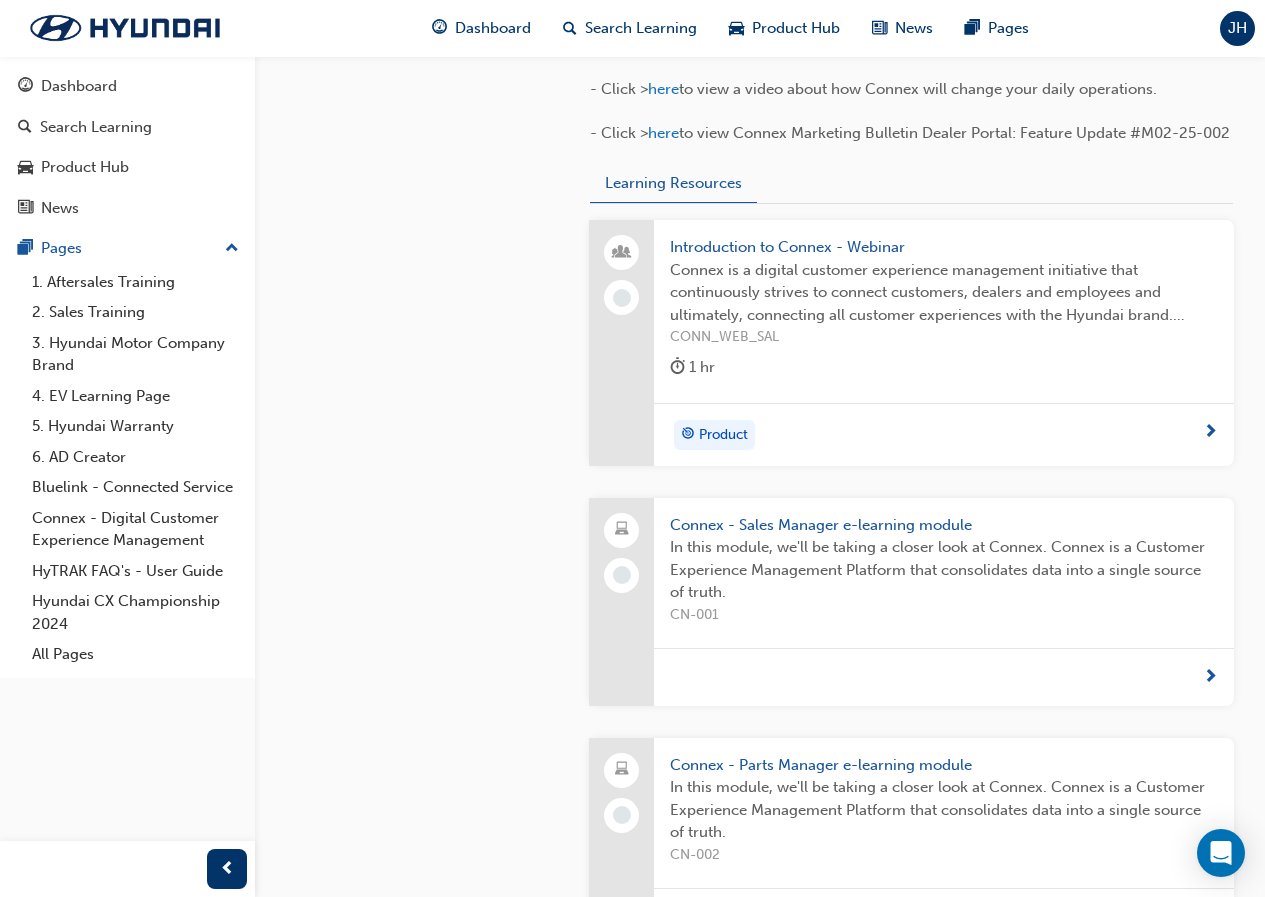 click on "Connex is a digital customer experience management initiative that continuously strives to connect customers, dealers and employees and ultimately, connecting all customer experiences with the Hyundai brand.
Before Connex we served our customers according to our needs. With Connex, we serve our customers according to their needs.
This brief  Webinar will enable you to understand the power of this new platform designed to provide Sales teams with solid, qualified leads and maximise sales opportunities." at bounding box center [944, 293] 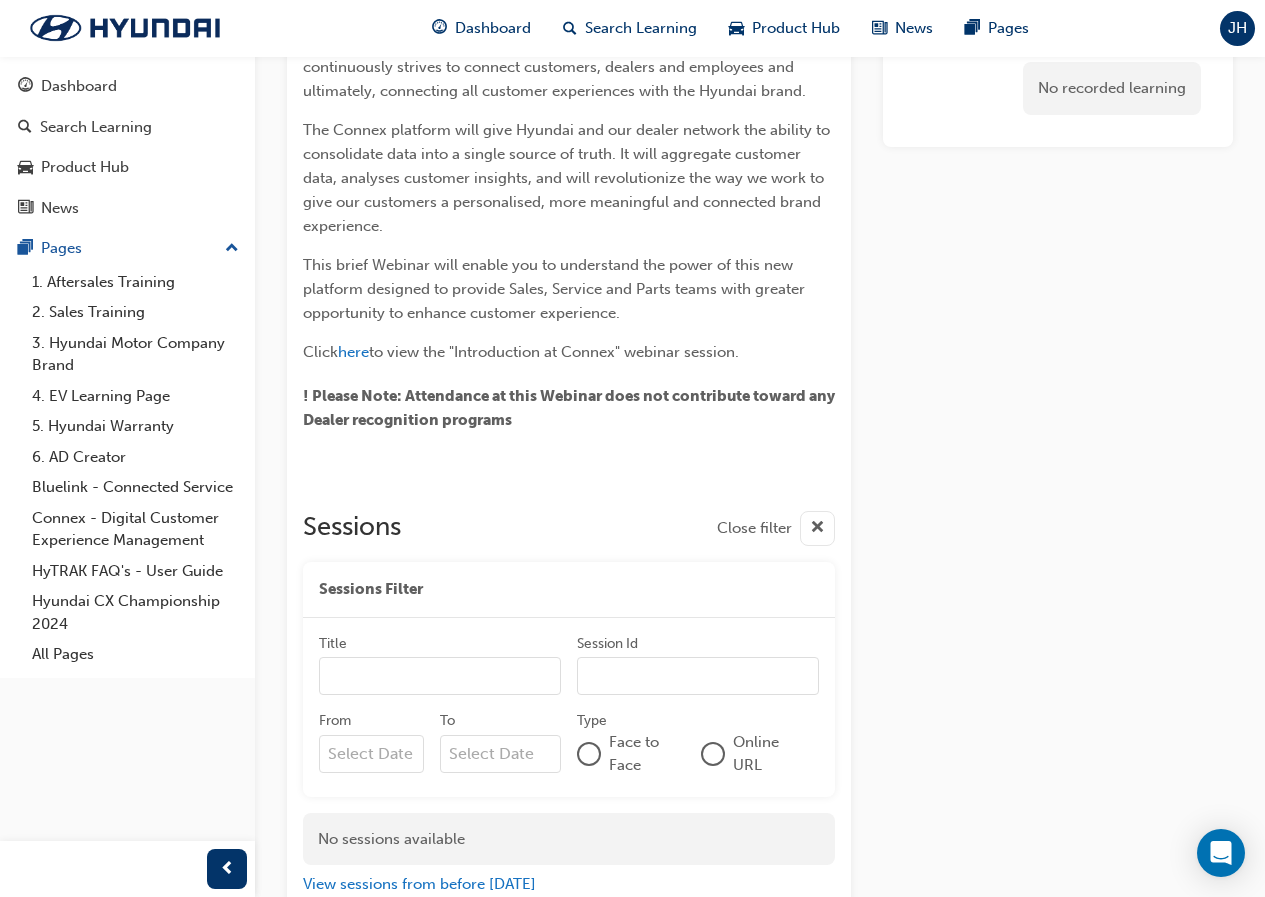scroll, scrollTop: 0, scrollLeft: 0, axis: both 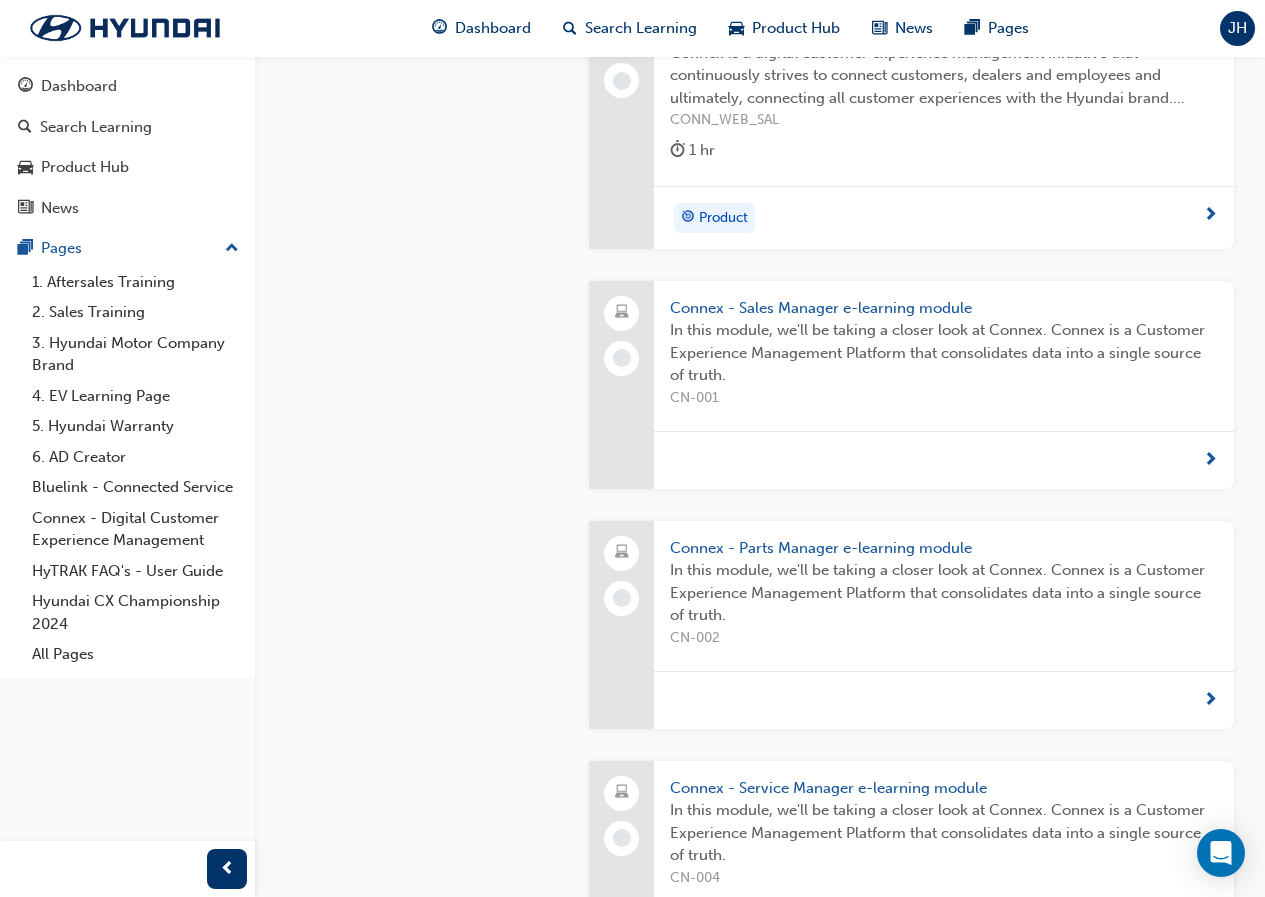 click on "In this module, we'll be taking a closer look at Connex. Connex is a Customer Experience Management Platform that consolidates data into a single source of truth." at bounding box center (944, 353) 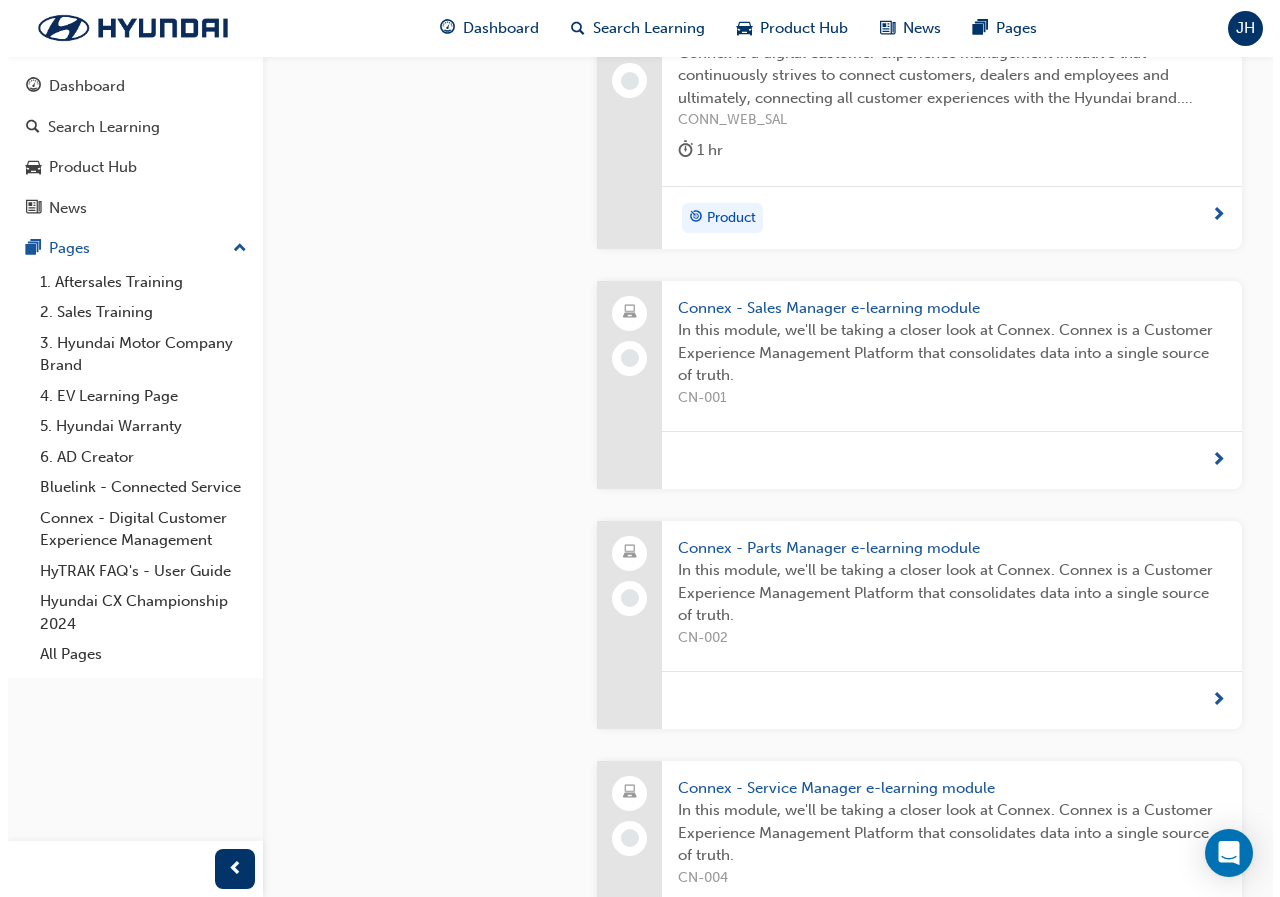 scroll, scrollTop: 0, scrollLeft: 0, axis: both 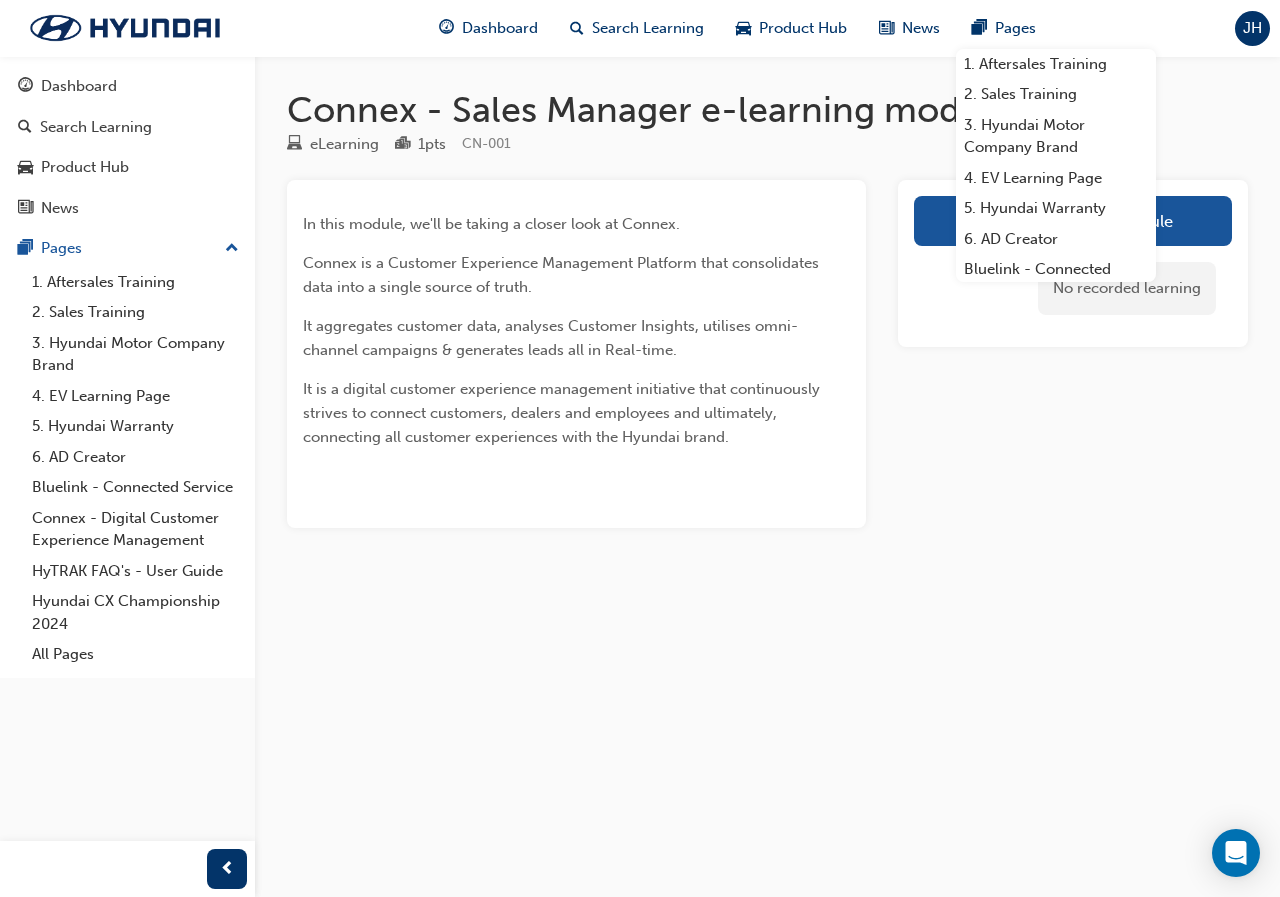 drag, startPoint x: 984, startPoint y: 446, endPoint x: 969, endPoint y: 334, distance: 113 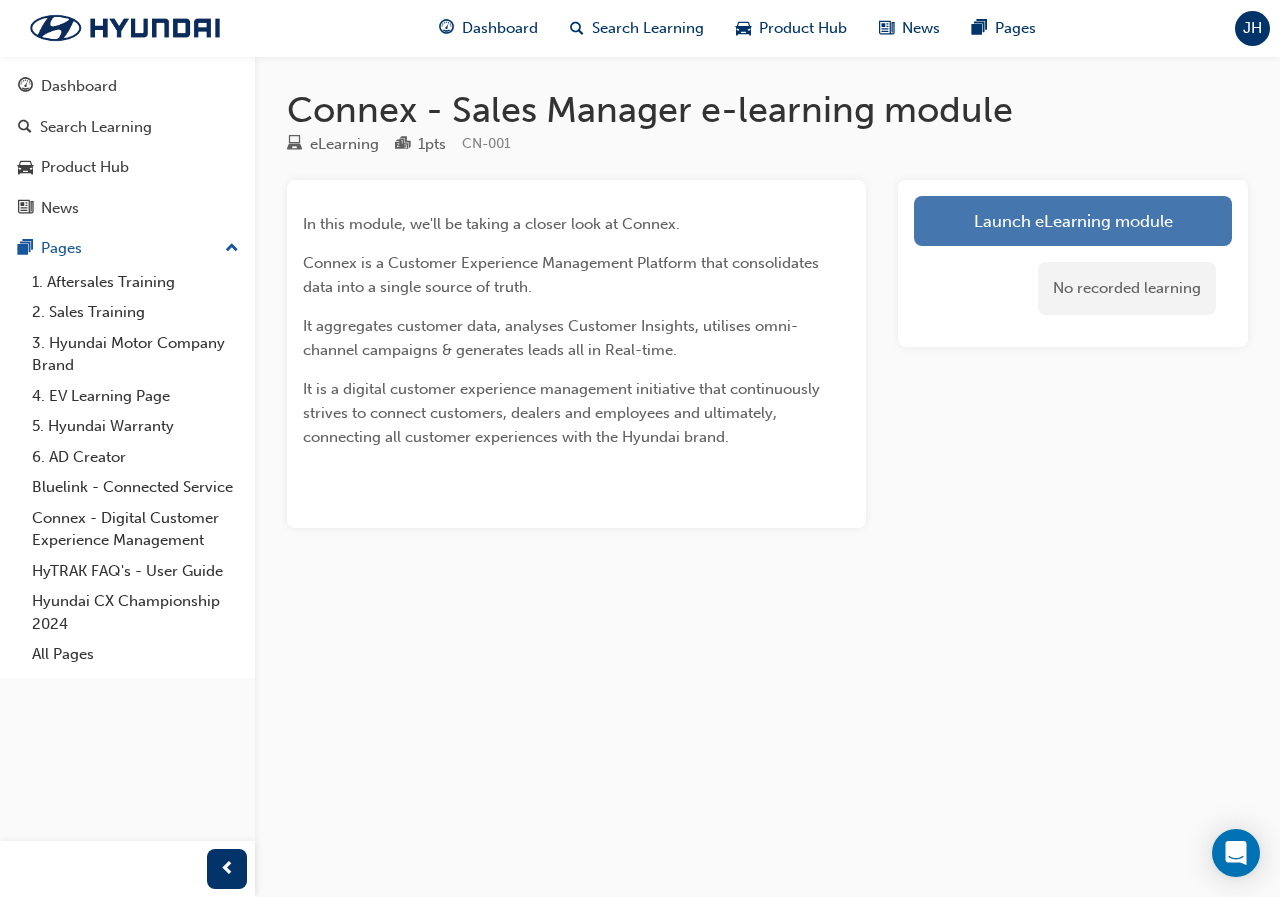 click on "Launch eLearning module" at bounding box center [1073, 221] 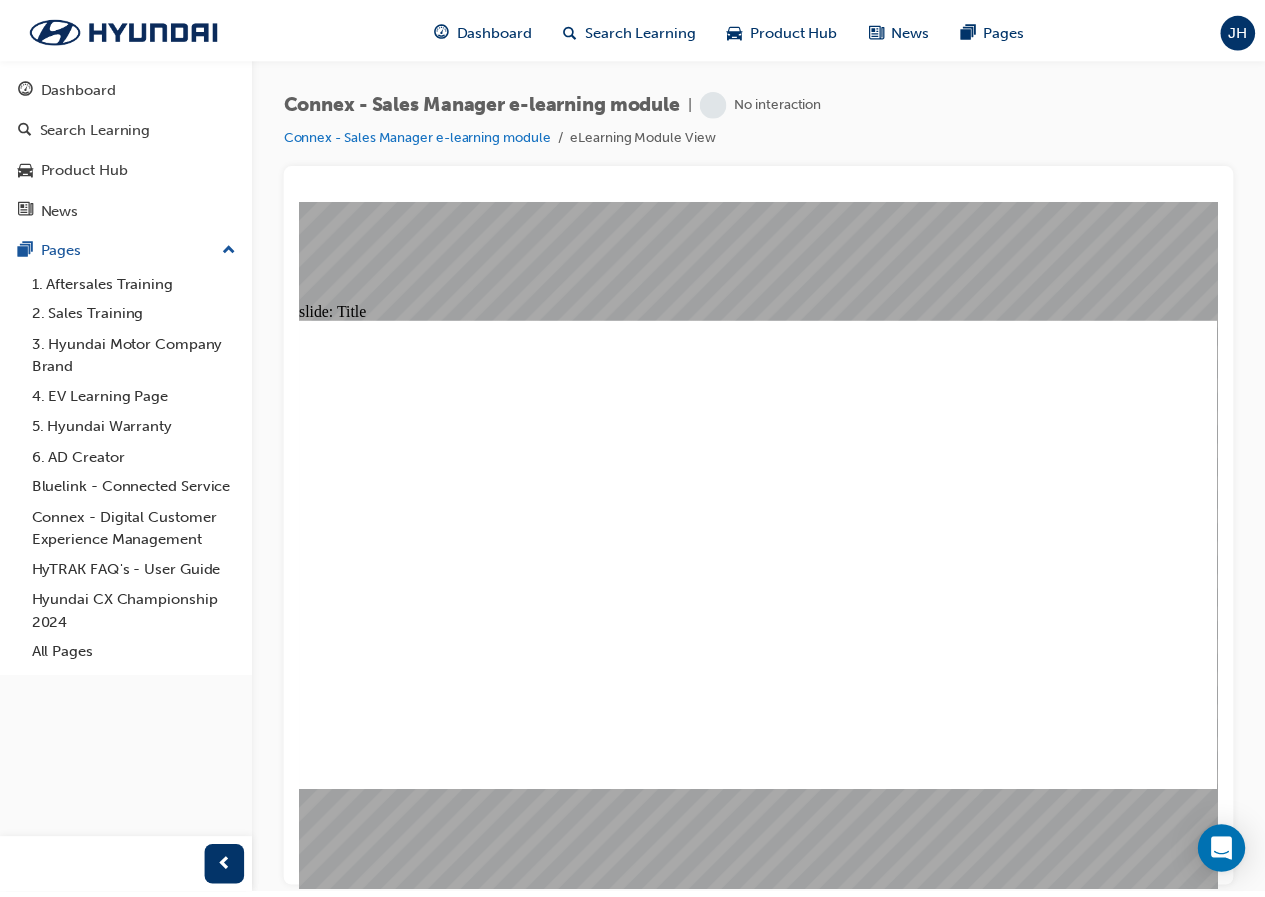 scroll, scrollTop: 0, scrollLeft: 0, axis: both 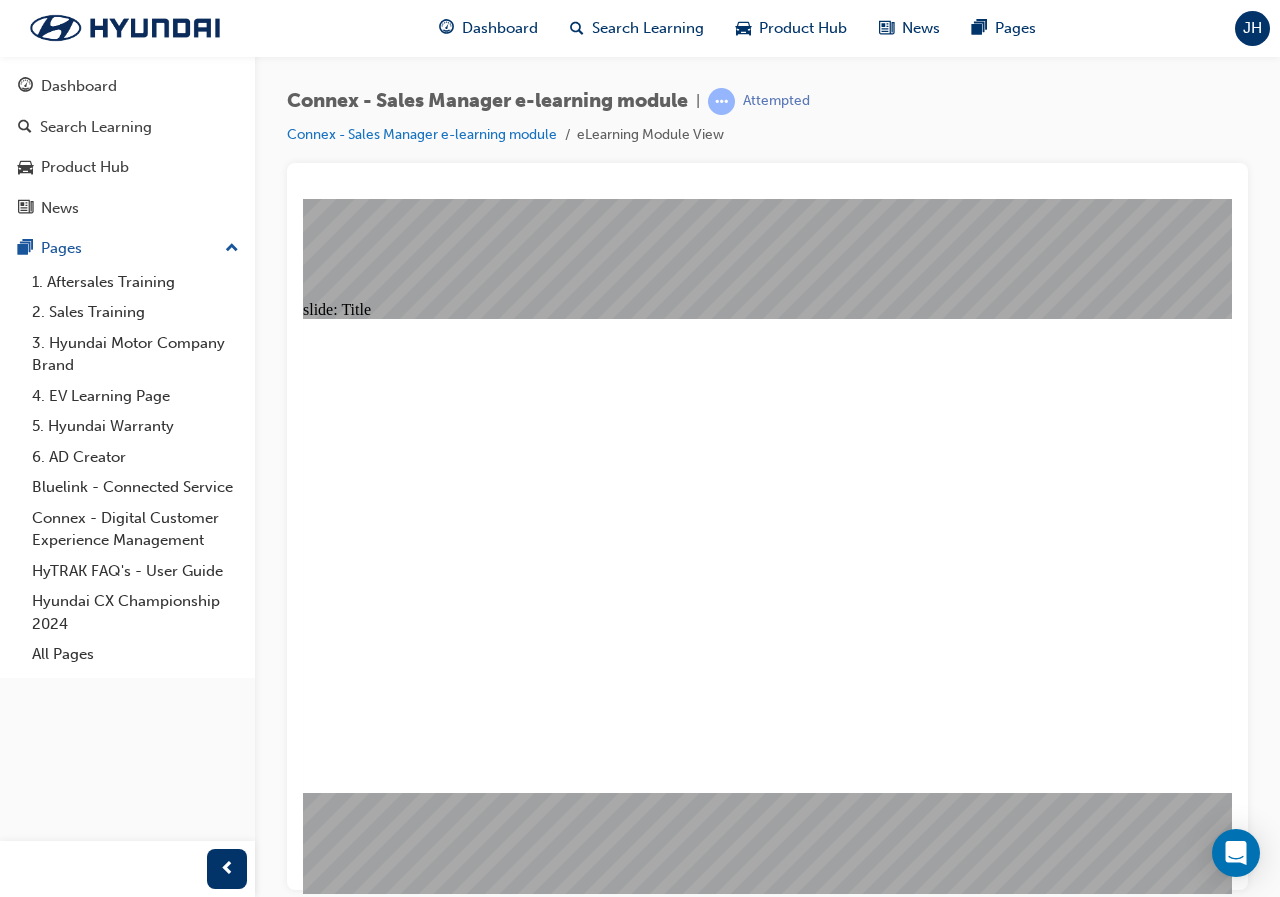 click 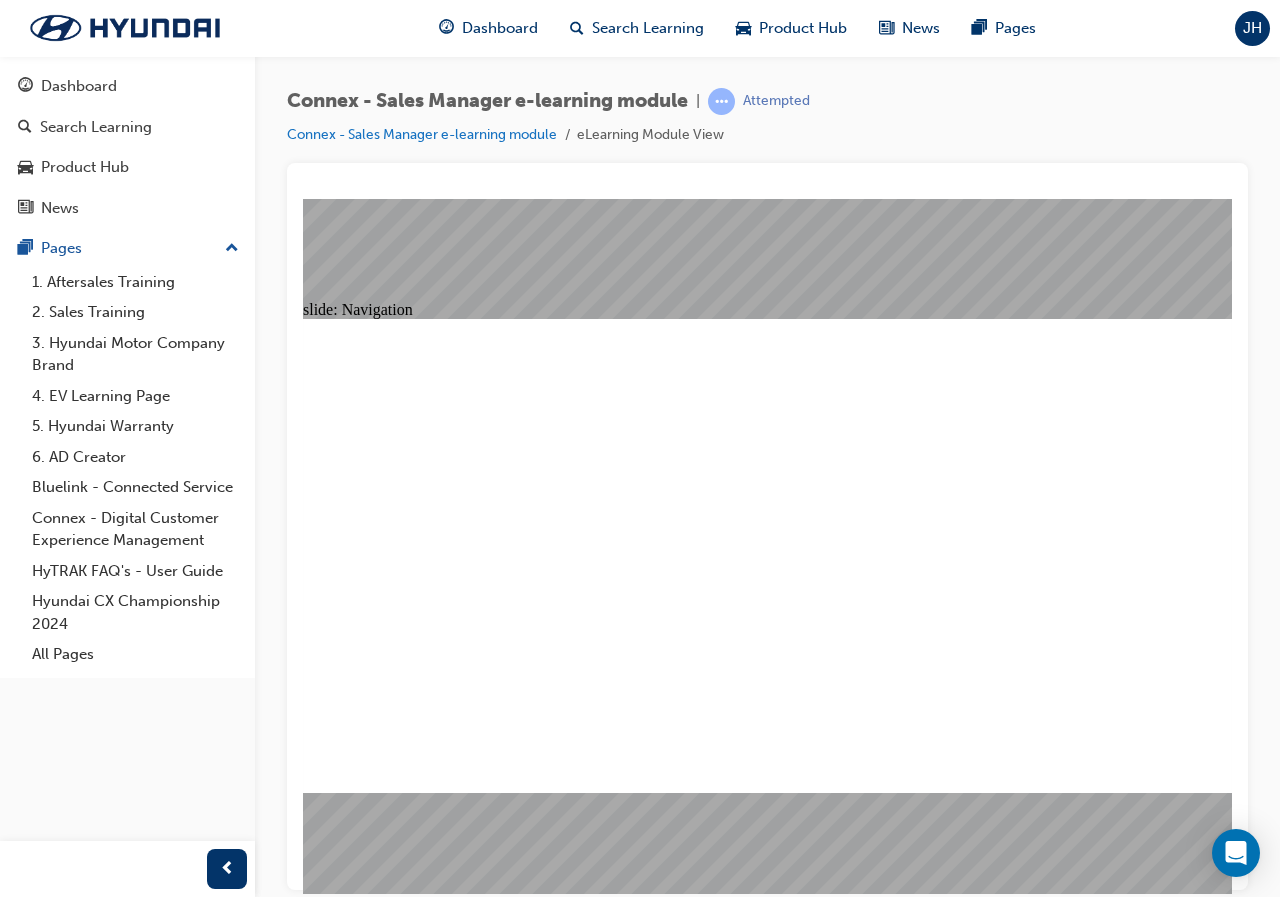 click 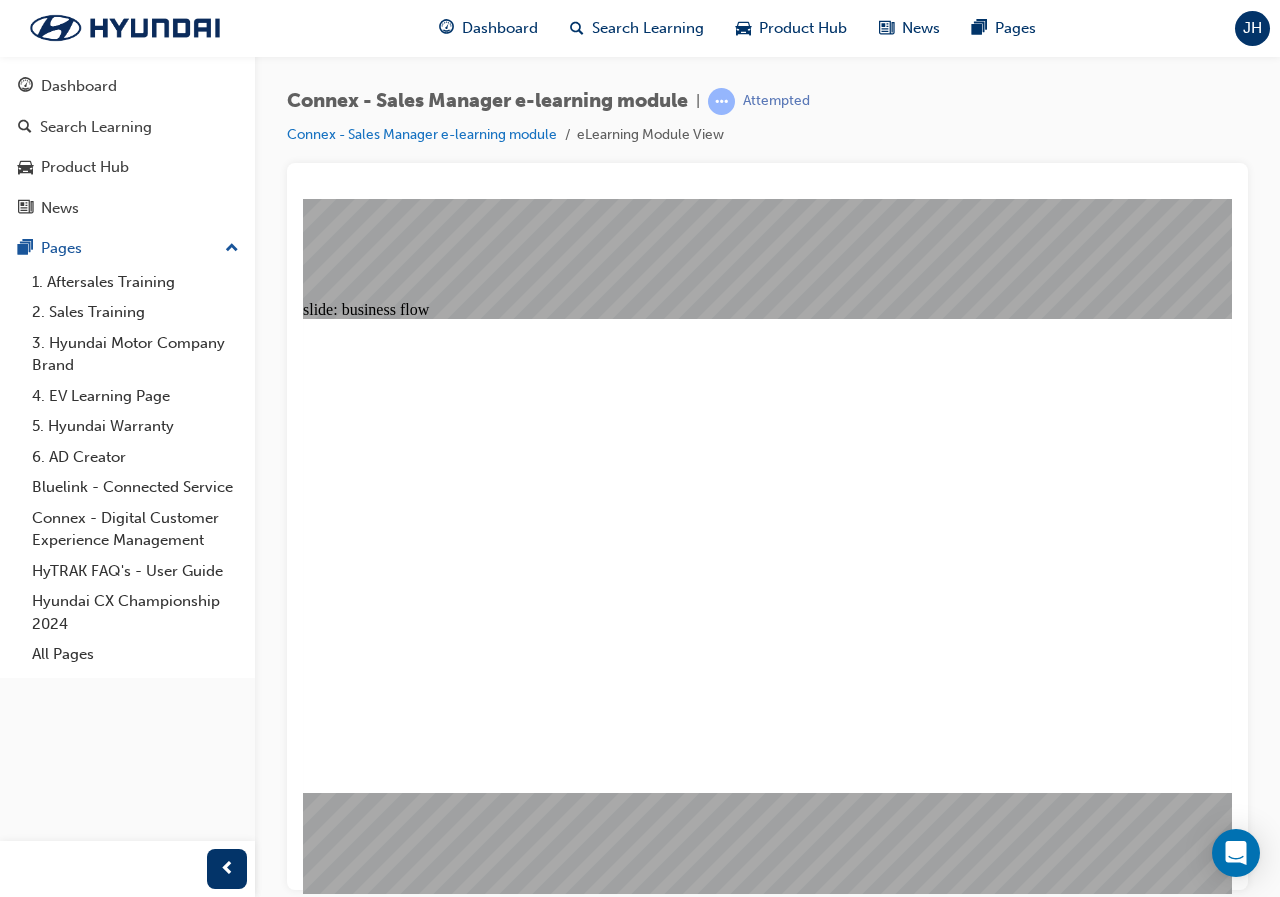 click 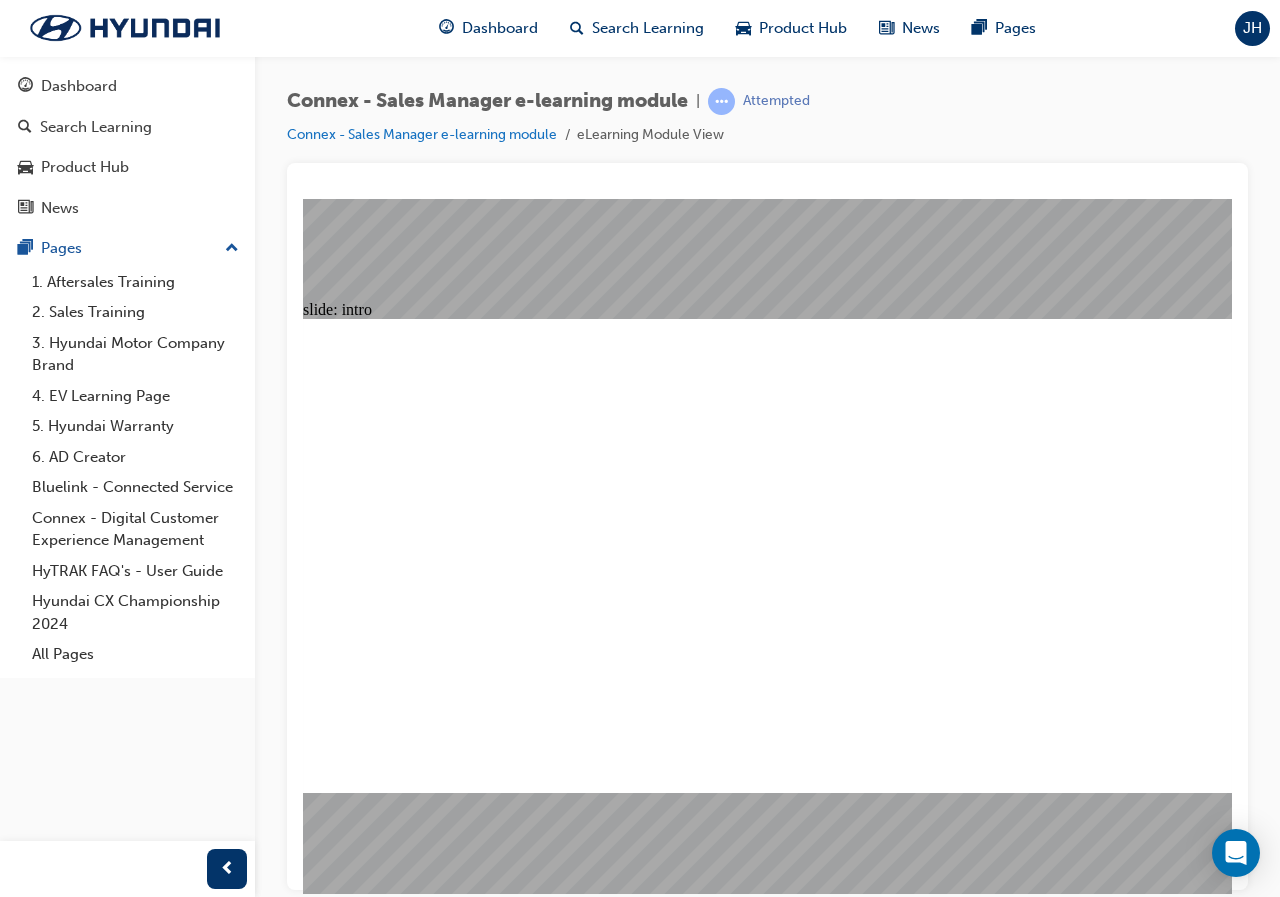 click 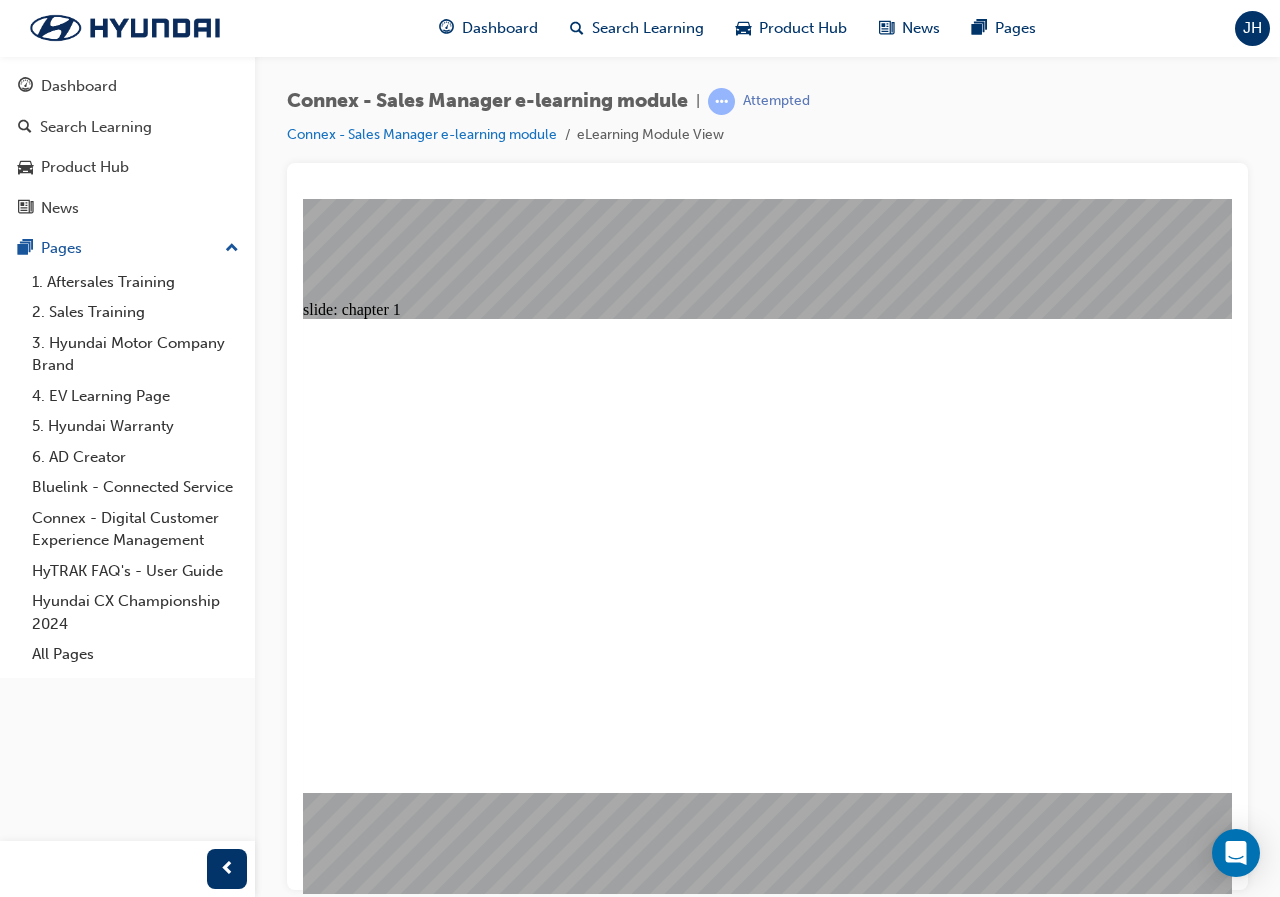 click 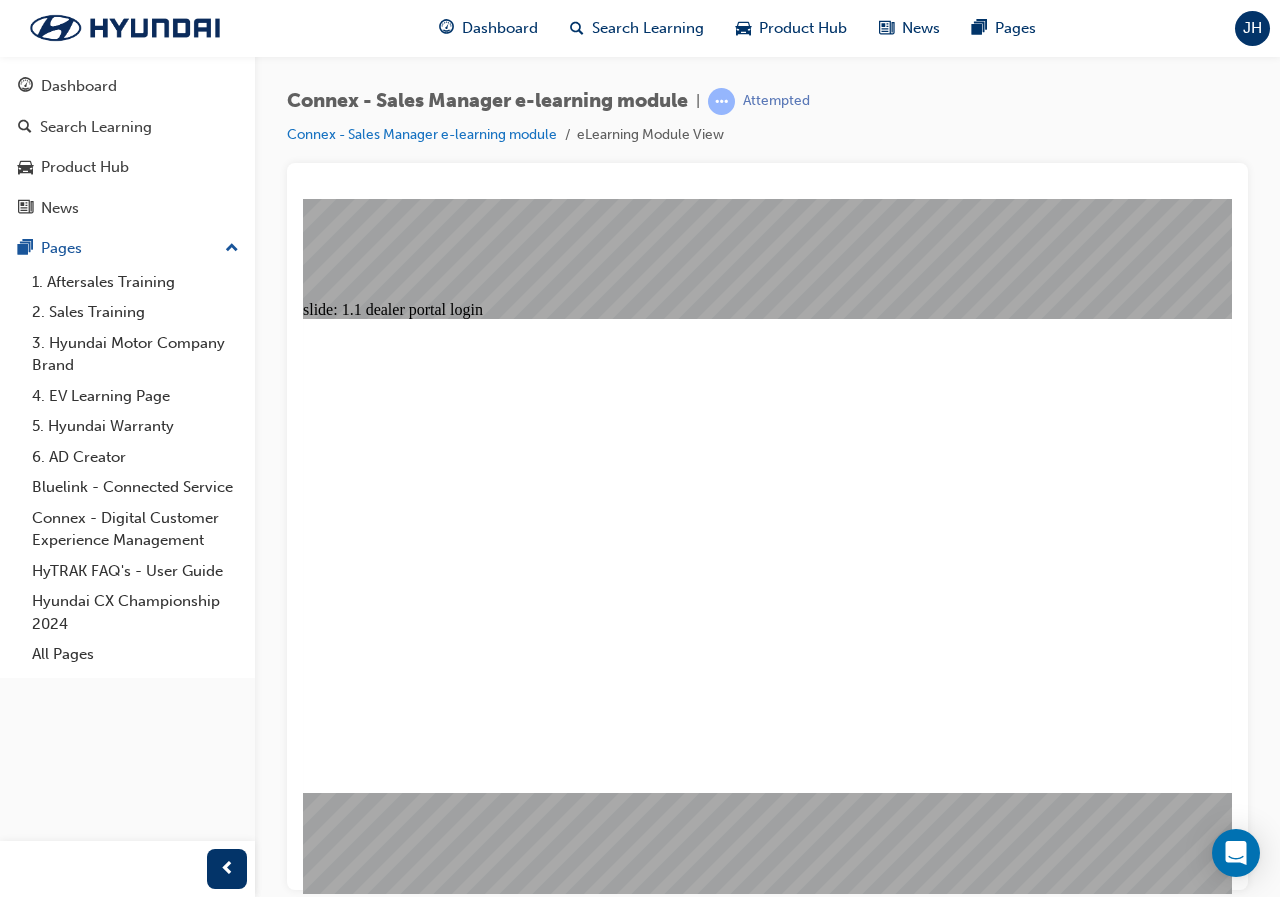 click 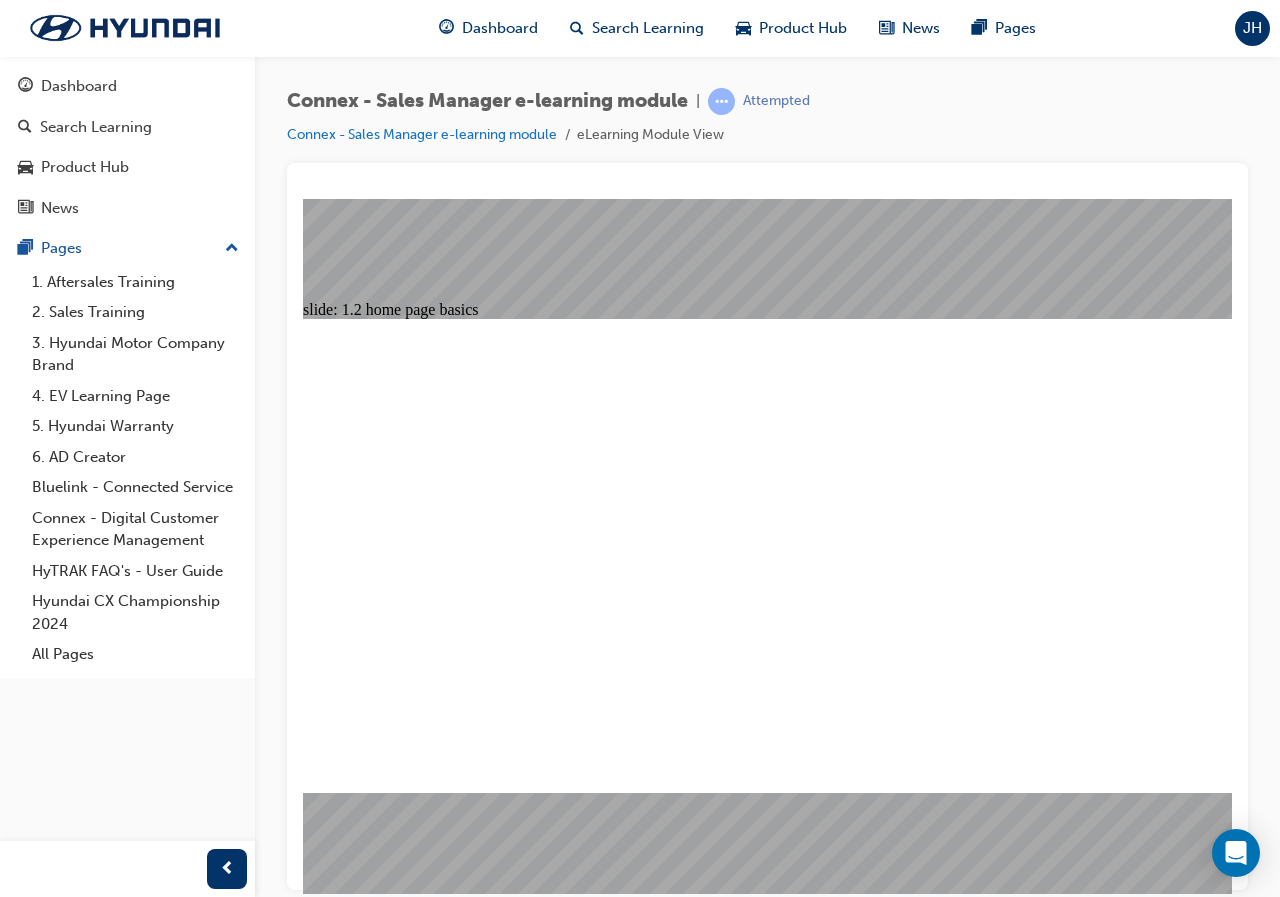 click 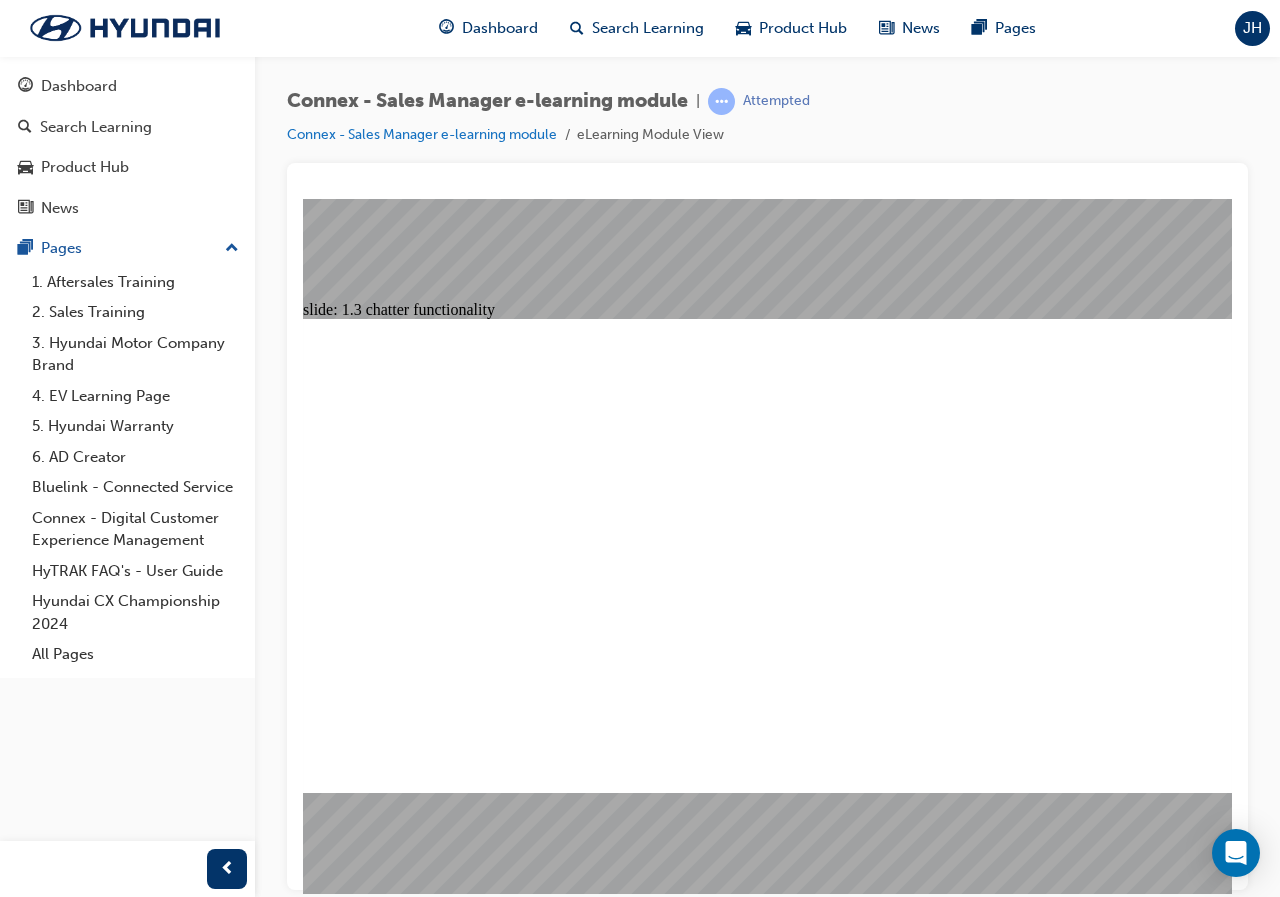 click 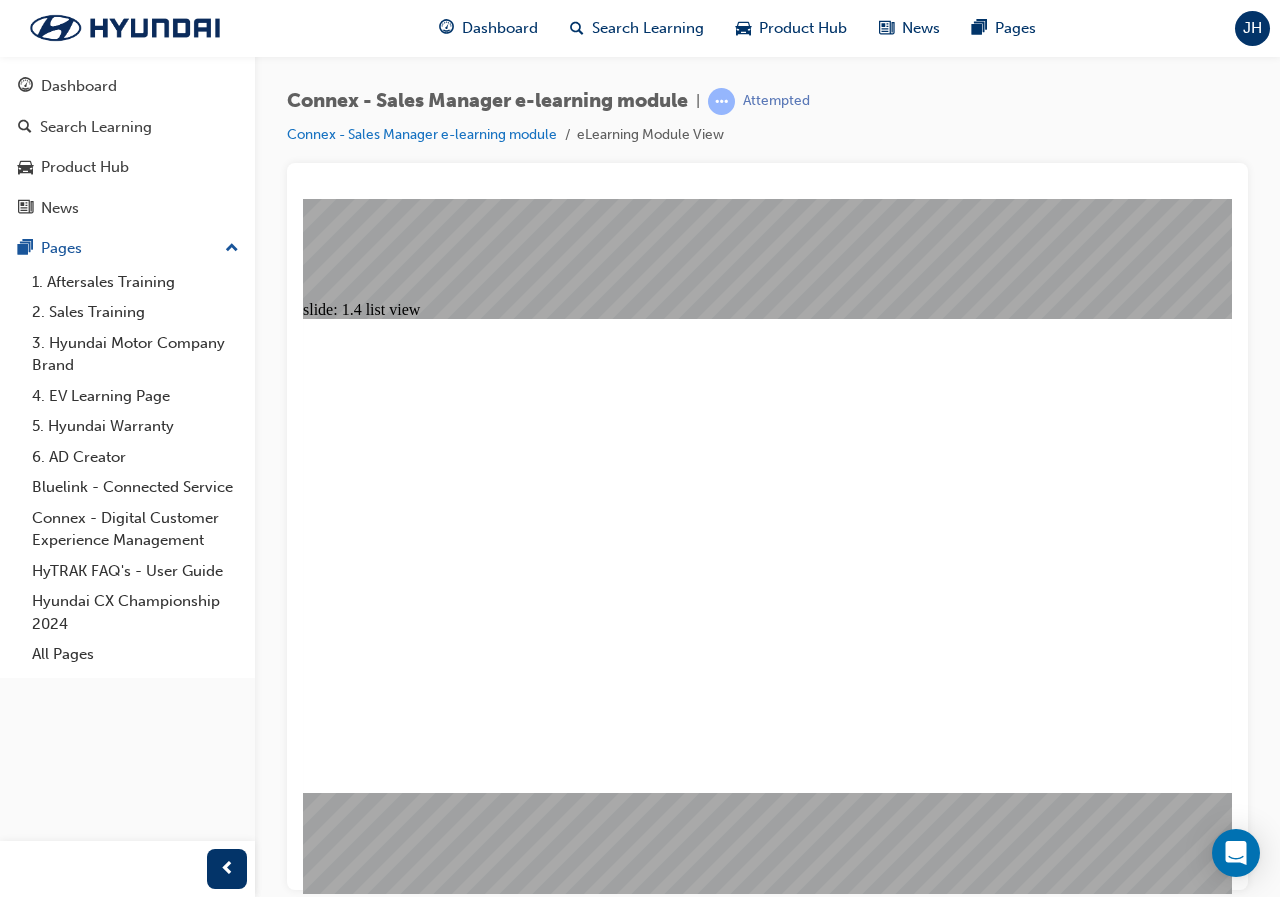 click 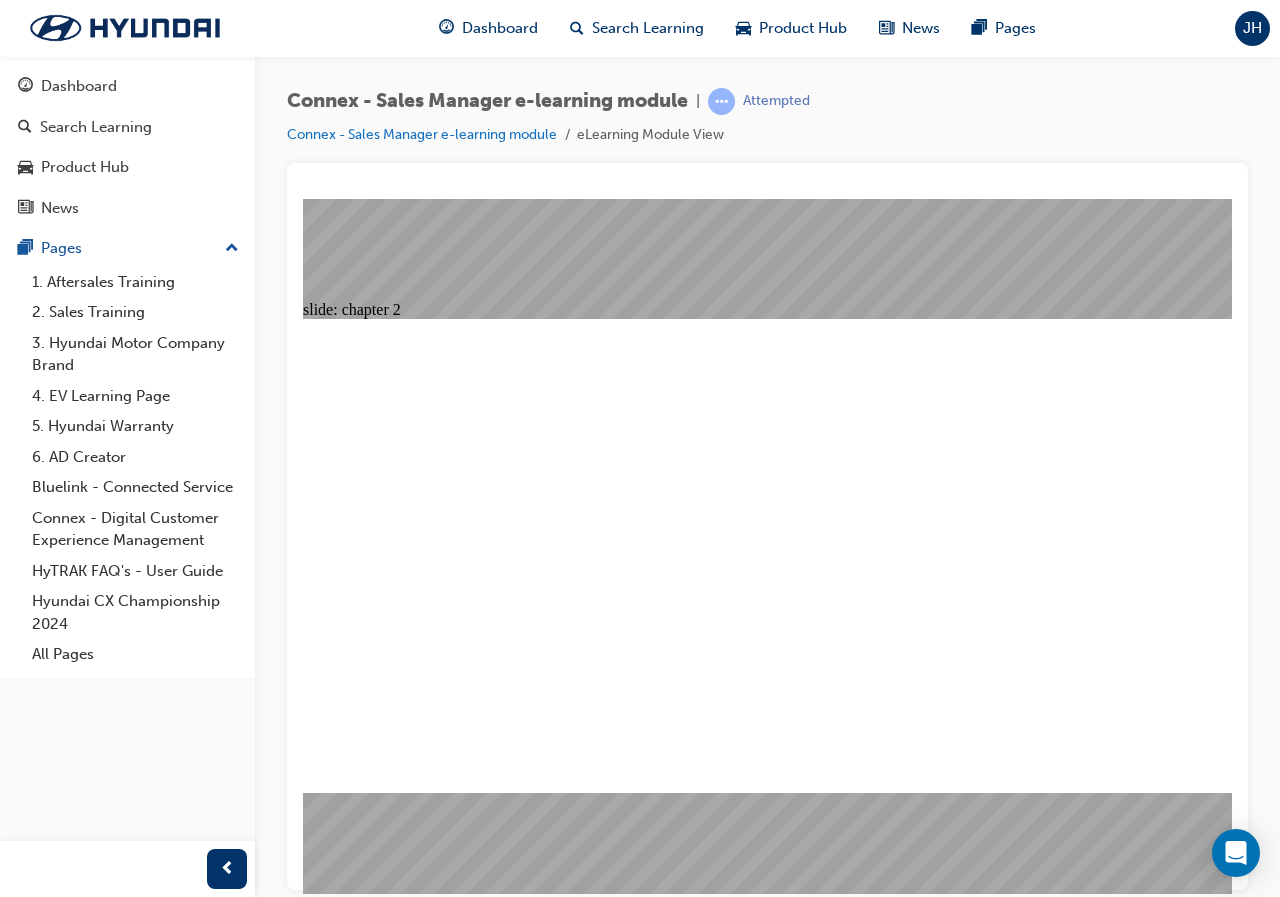 click 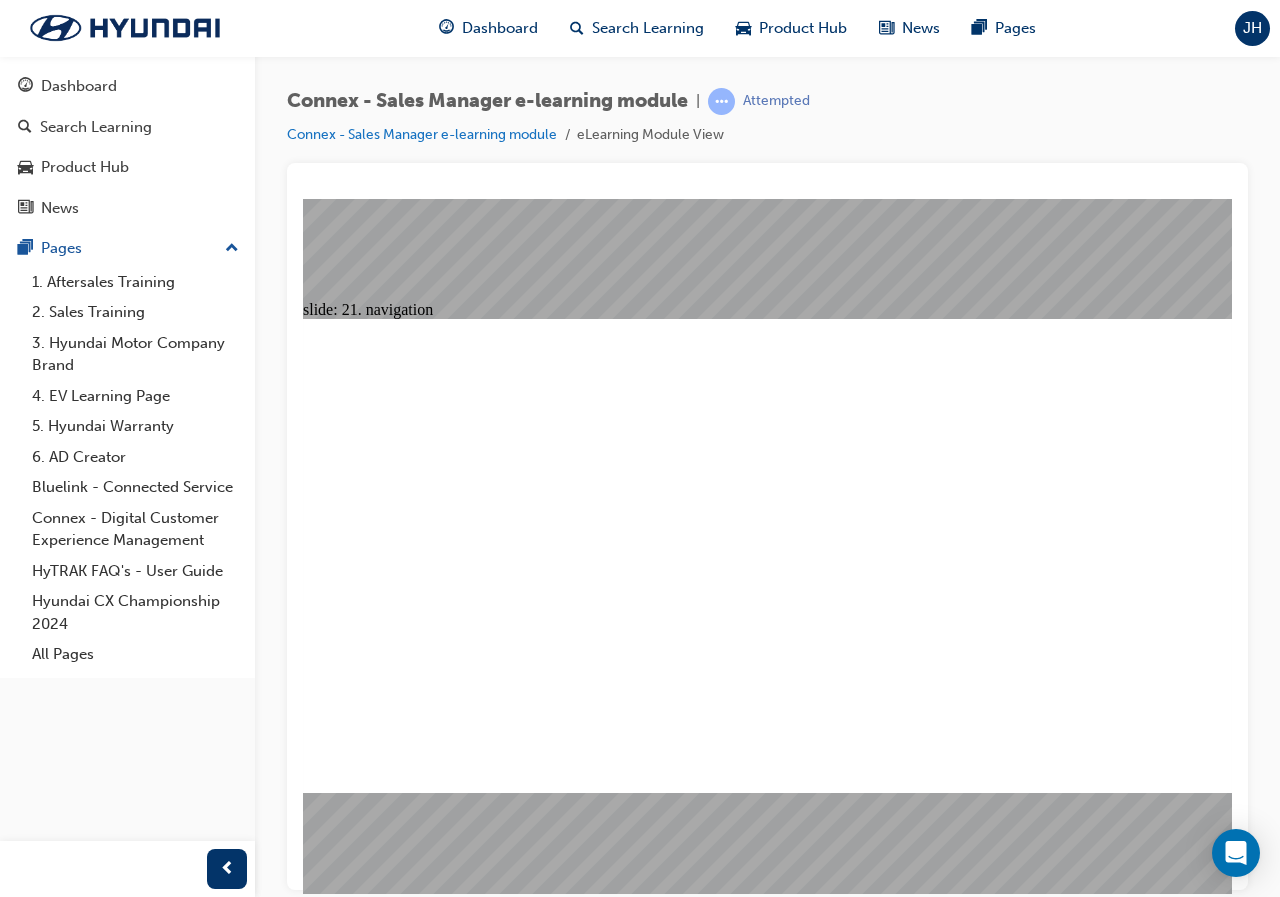 click 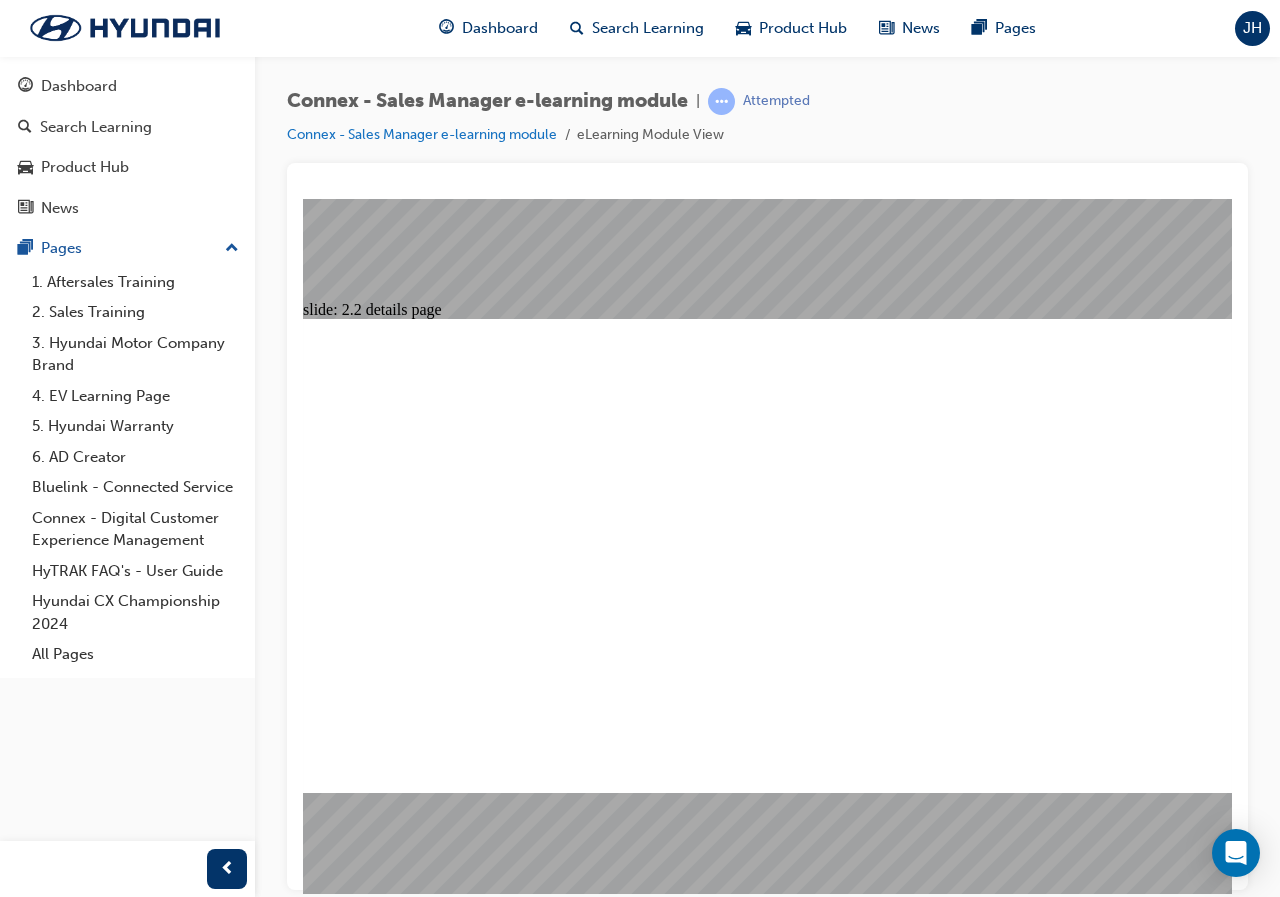 click 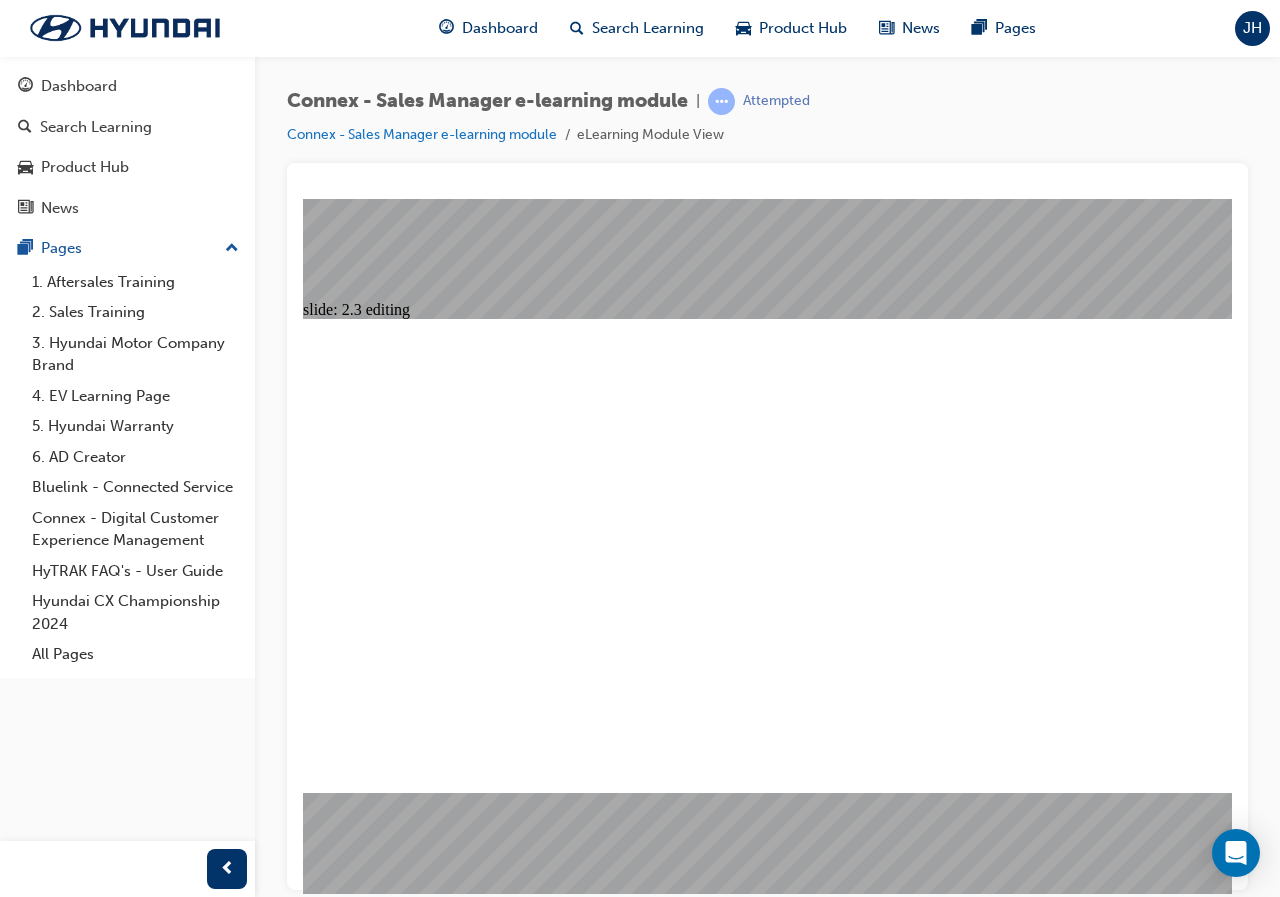 click 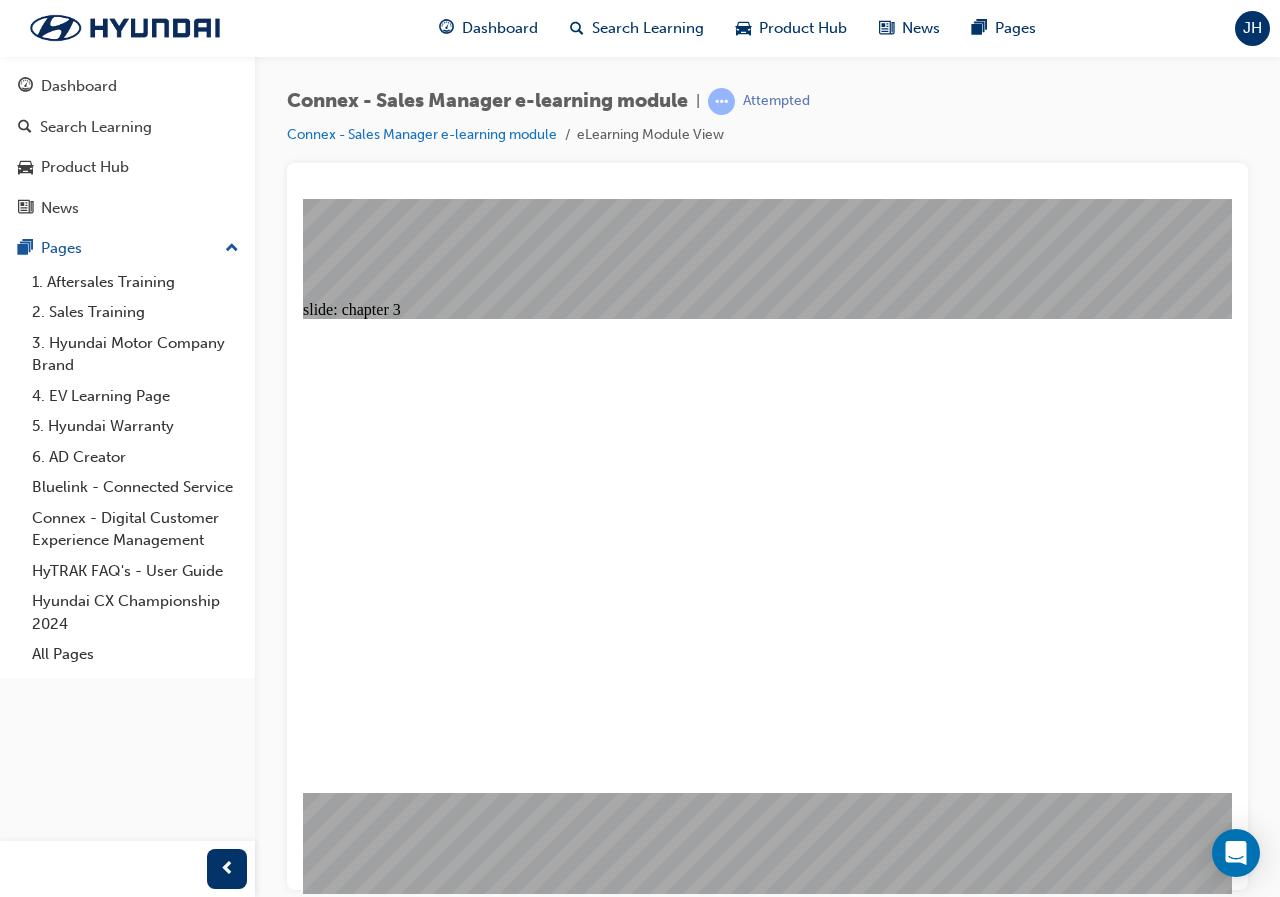 click 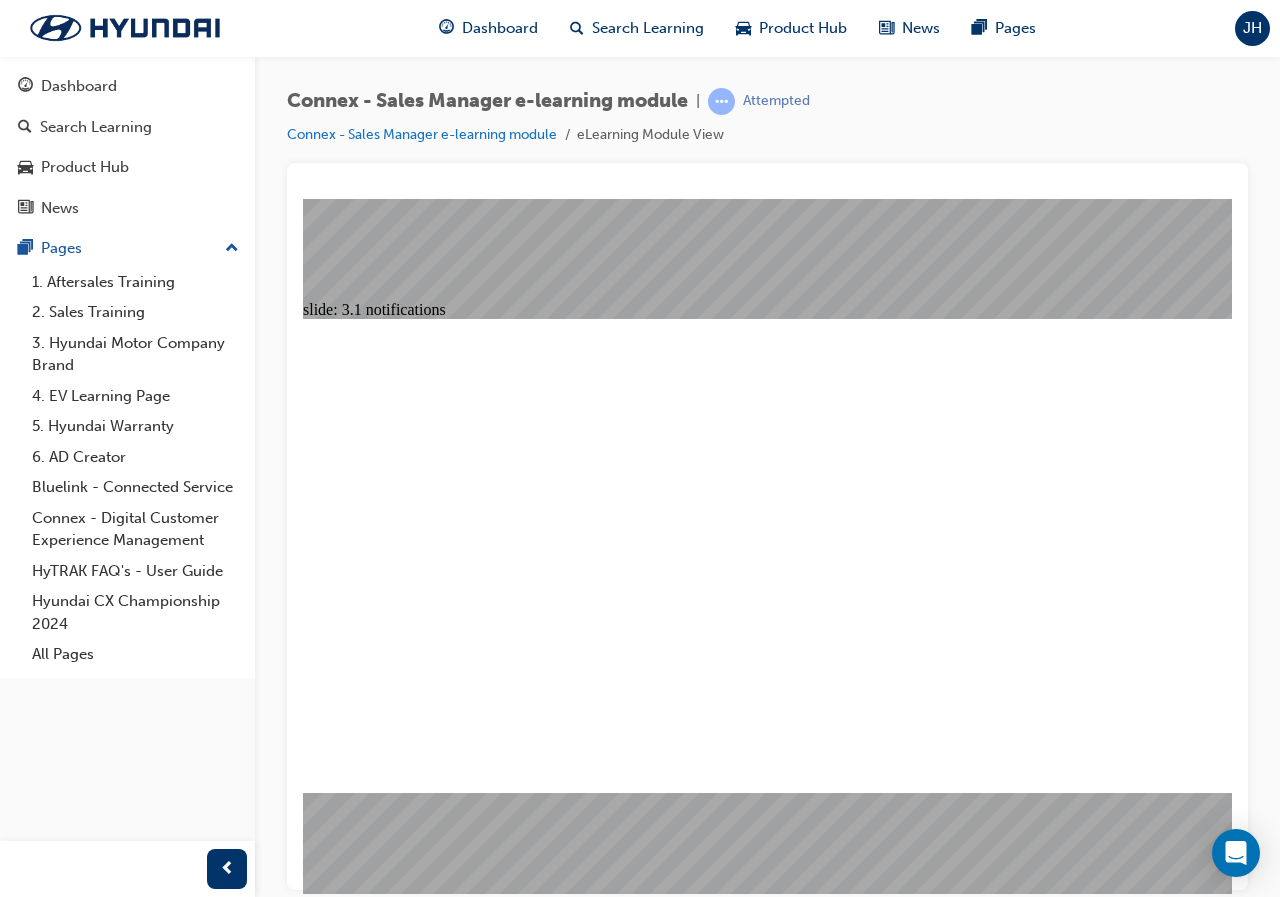 click 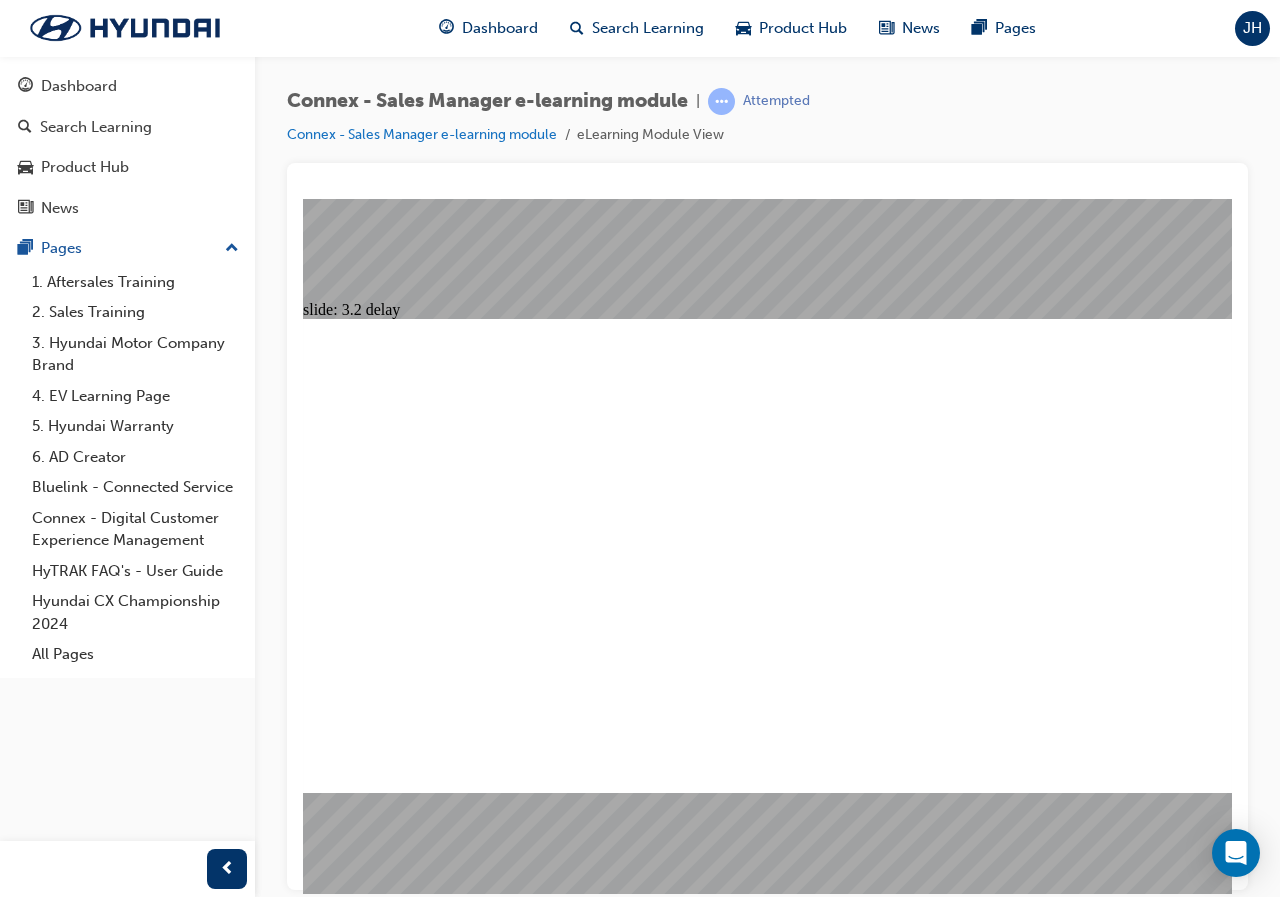 click 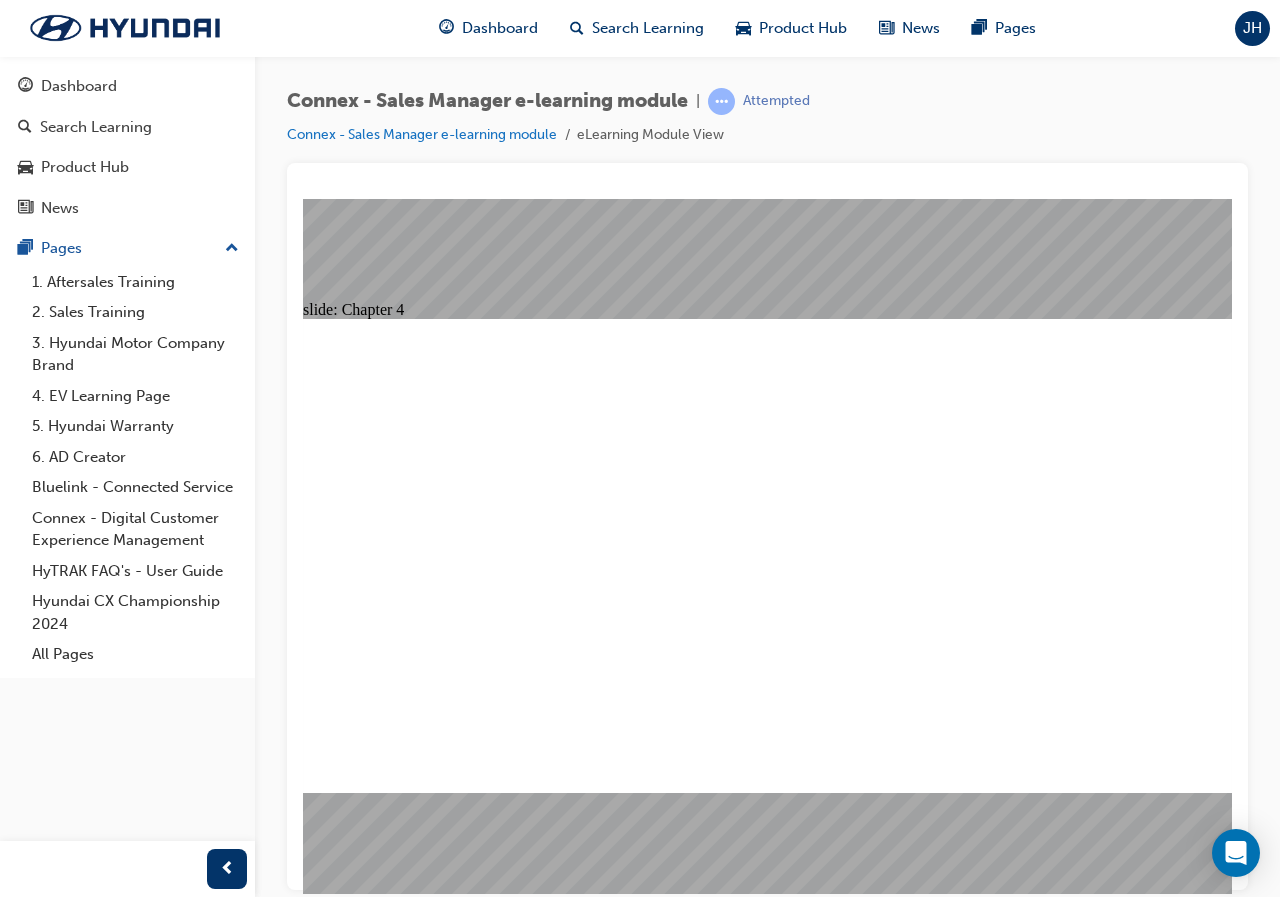 click 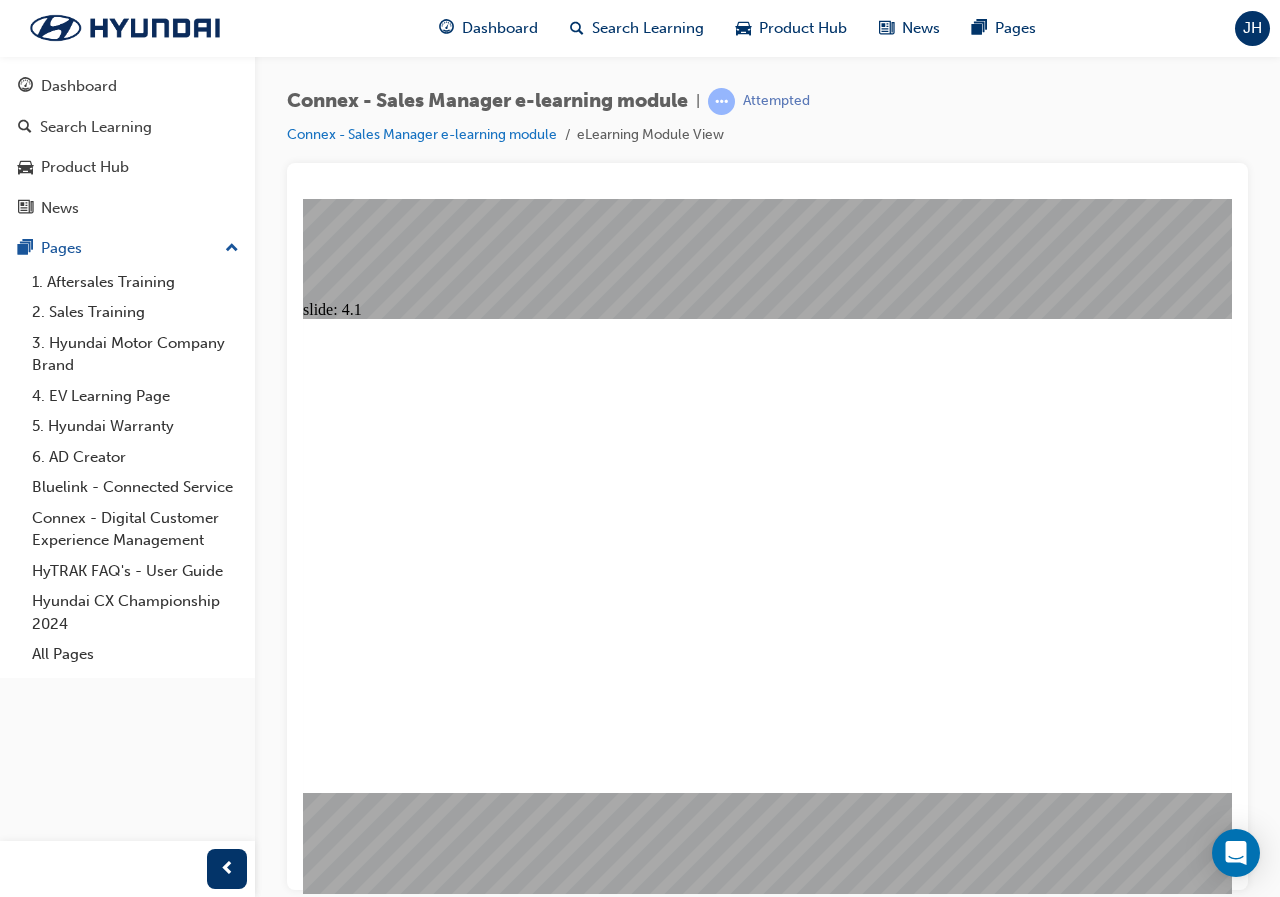 click 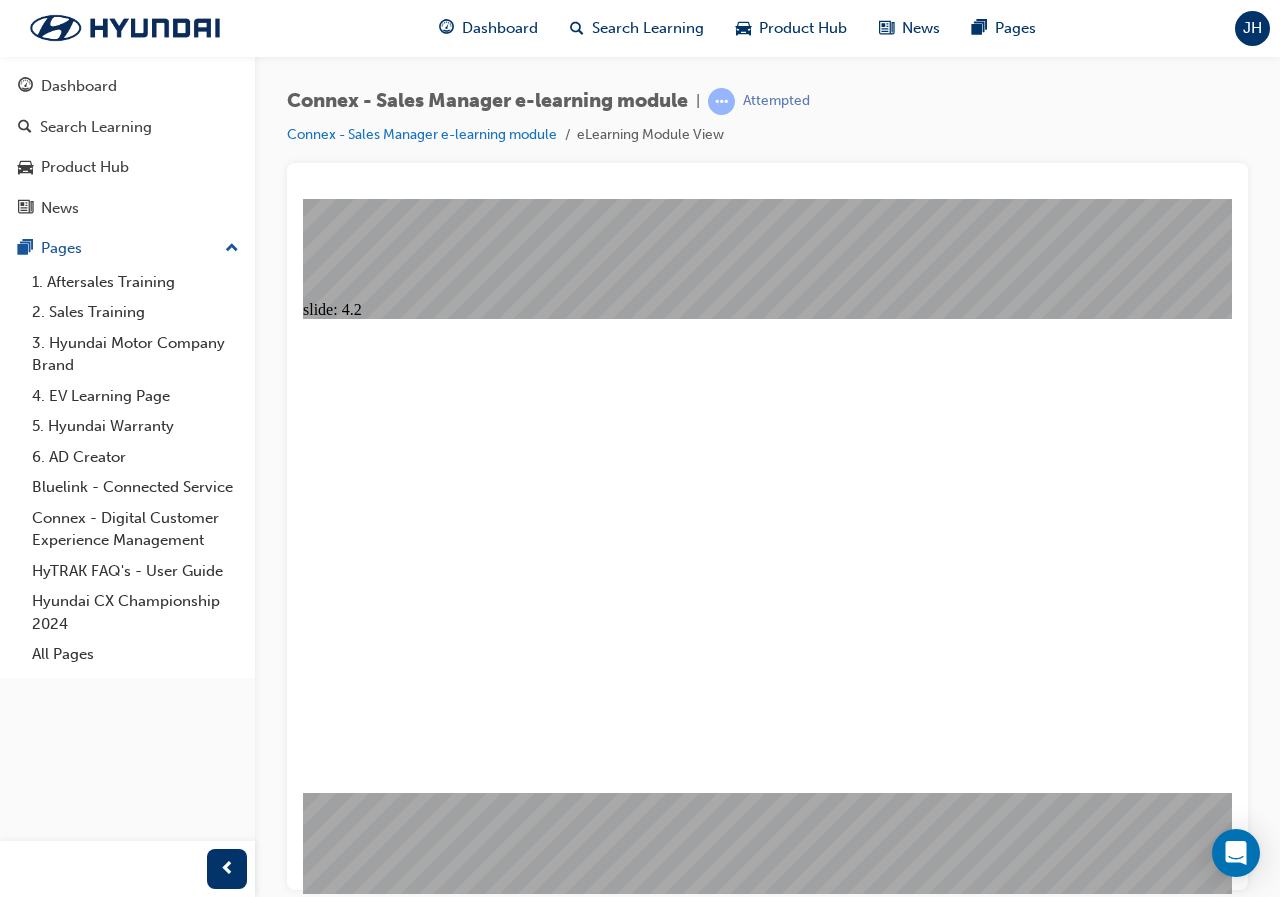 click 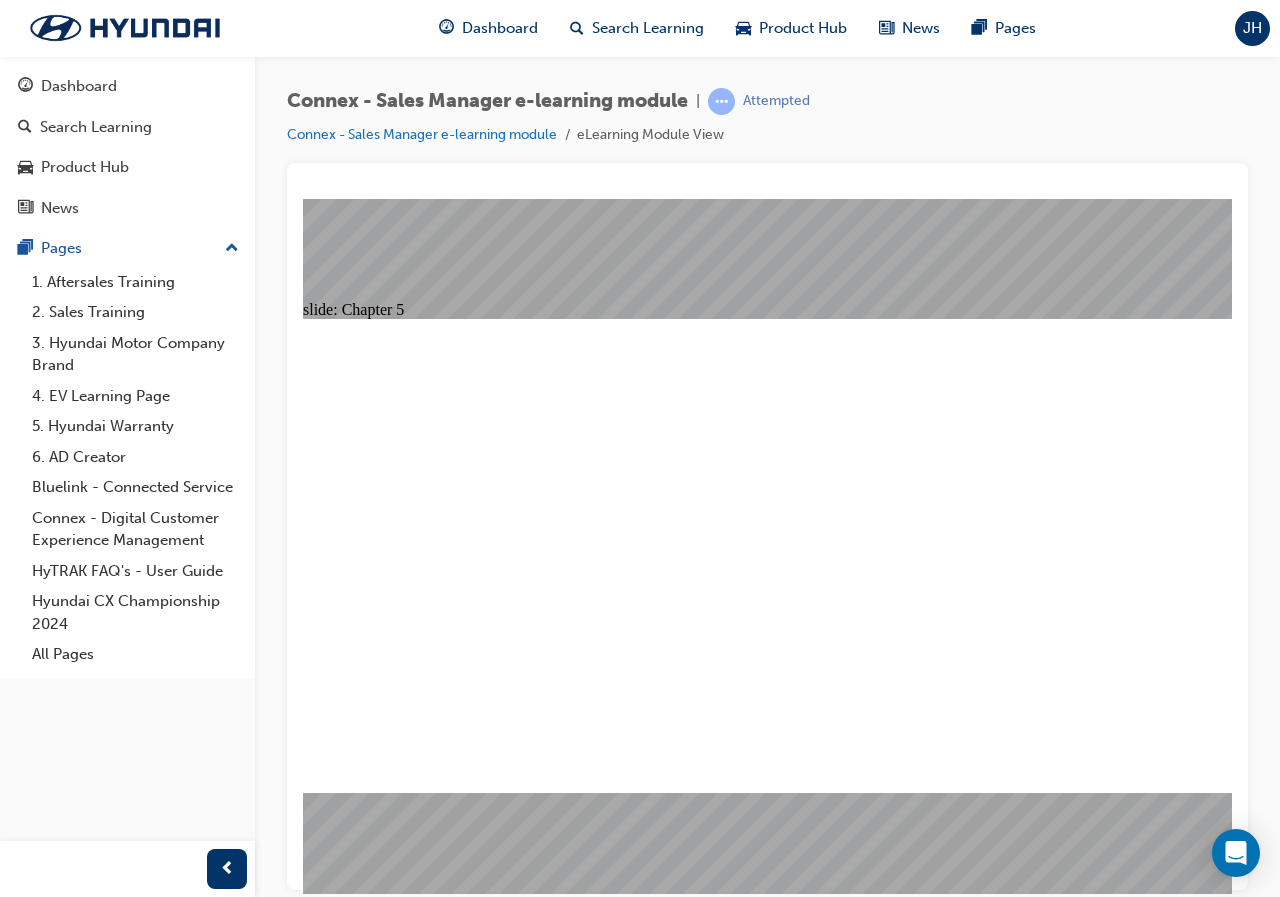 click 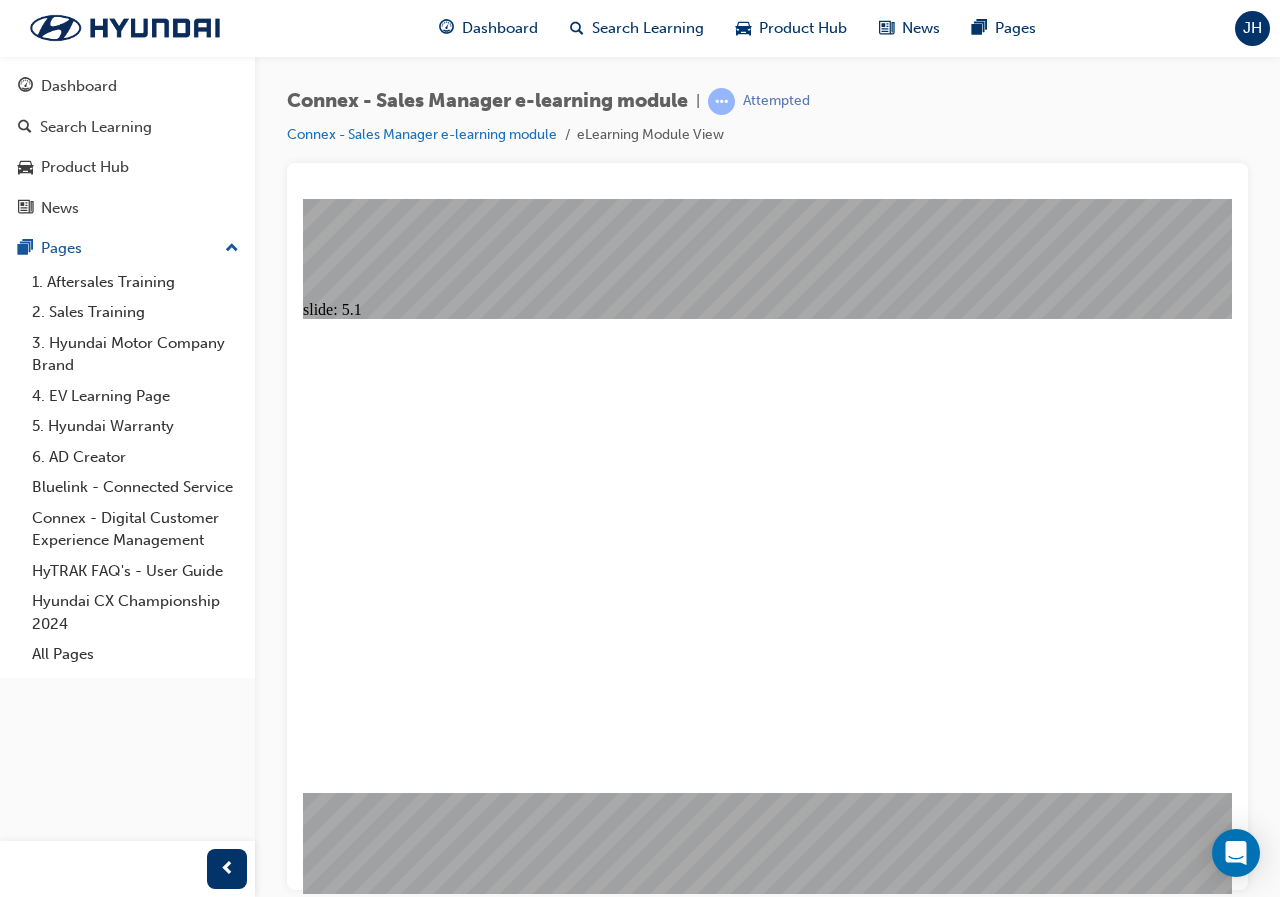 click 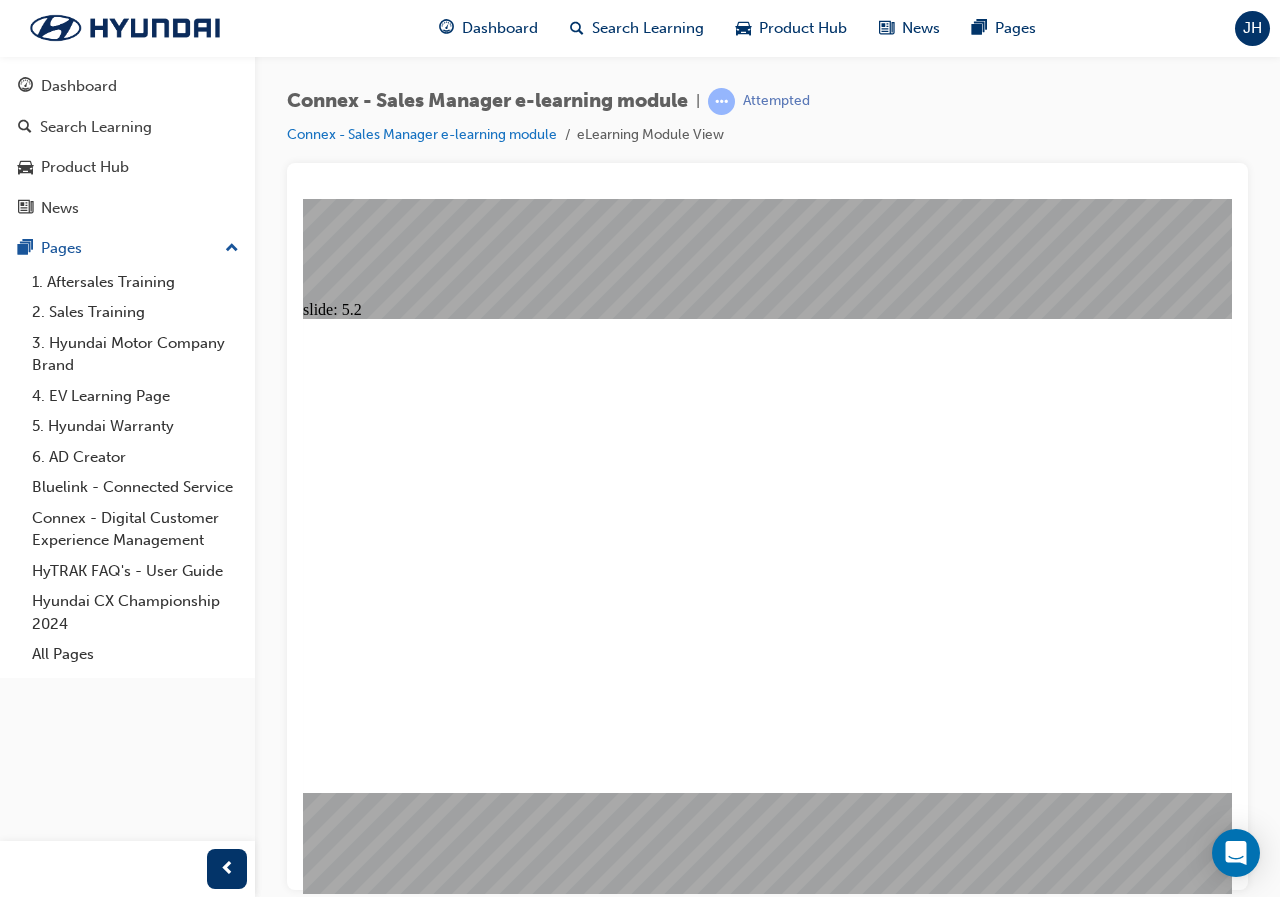 click 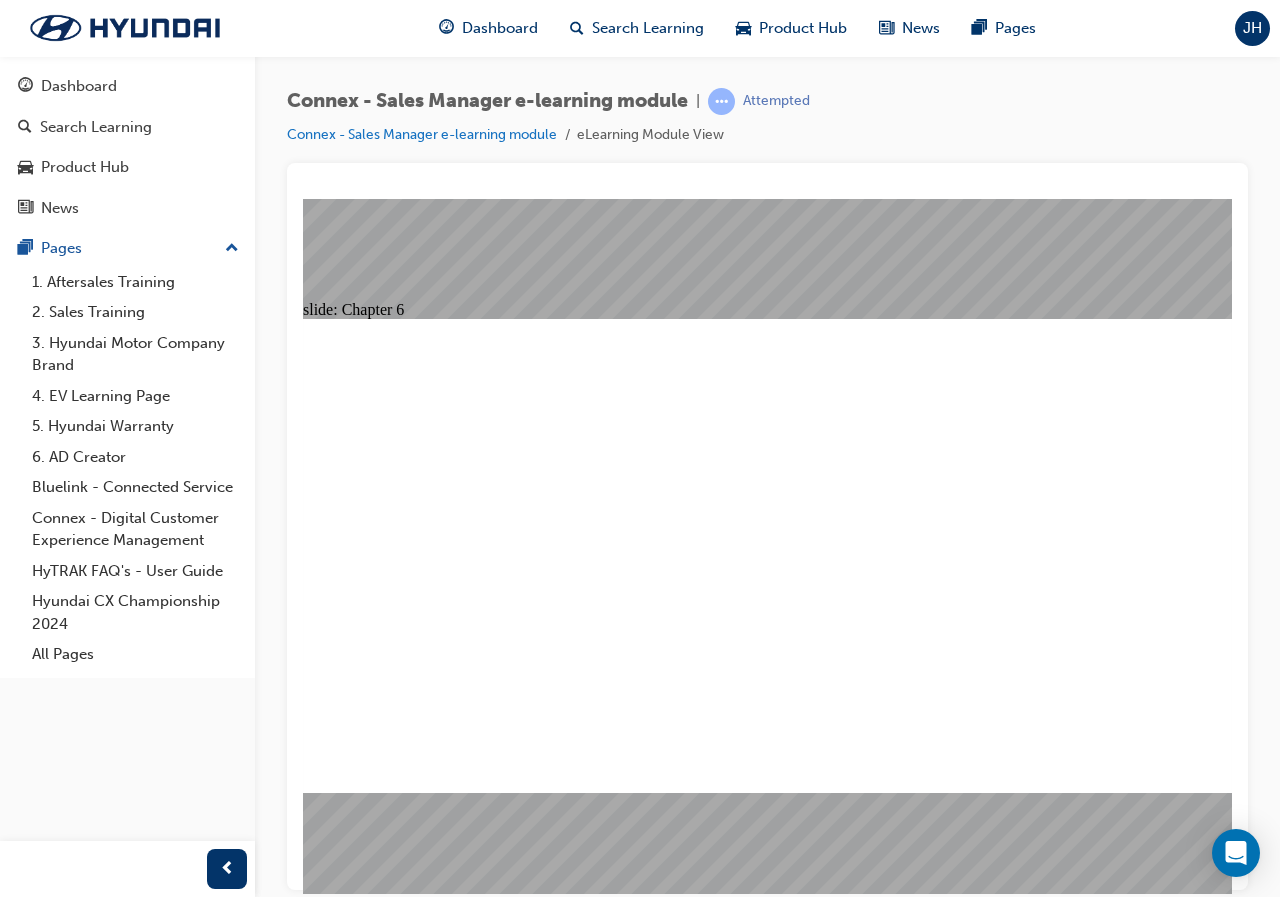 click 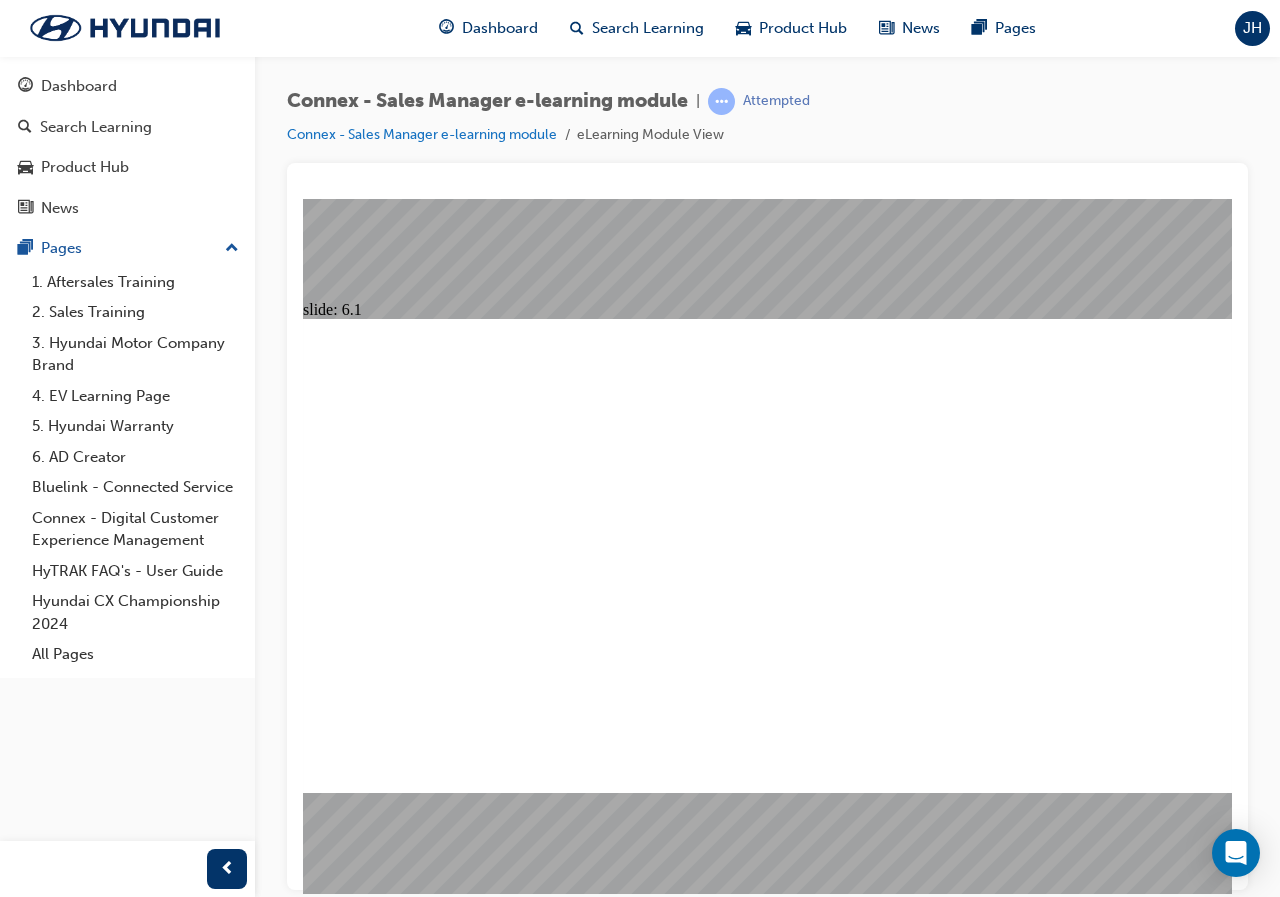 click 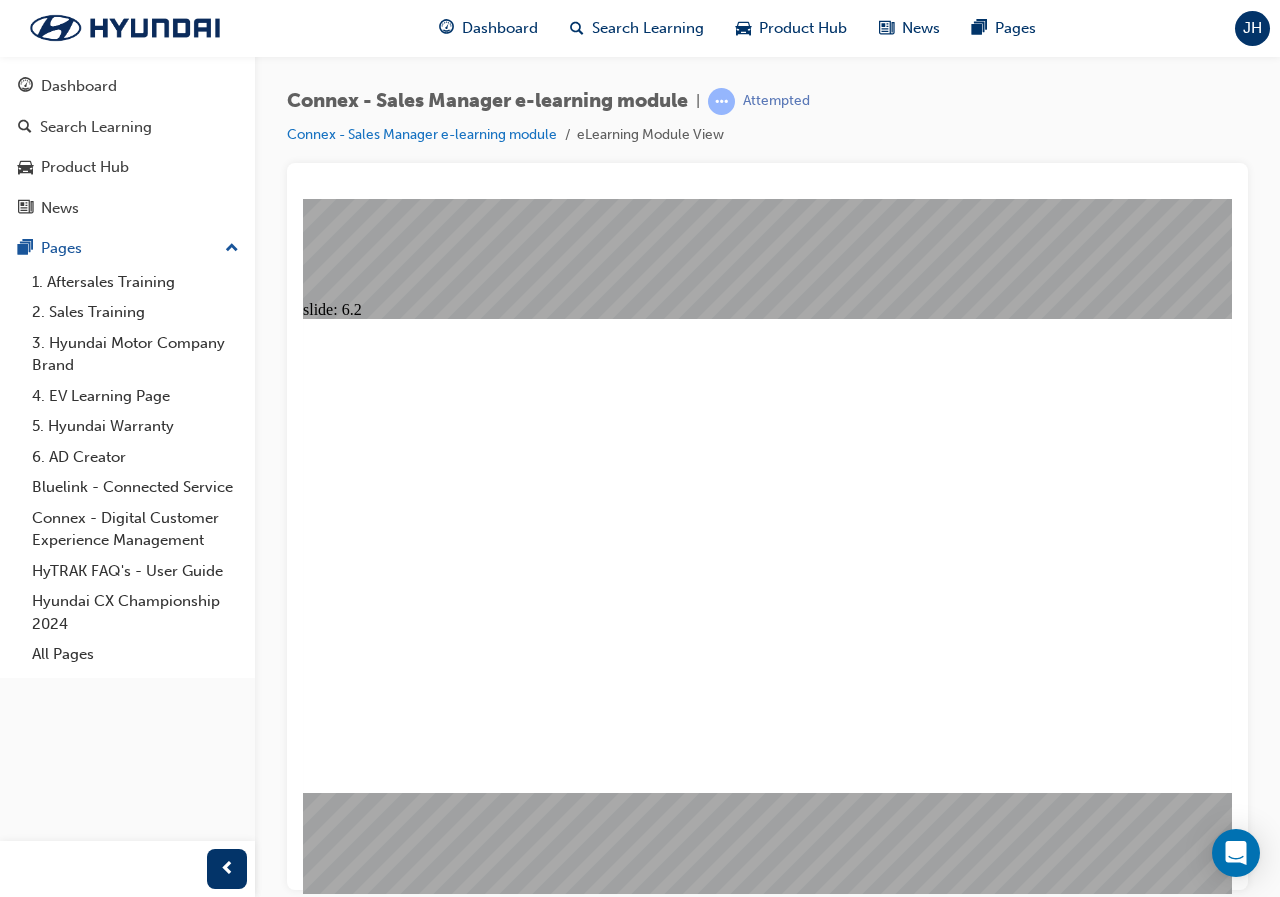click 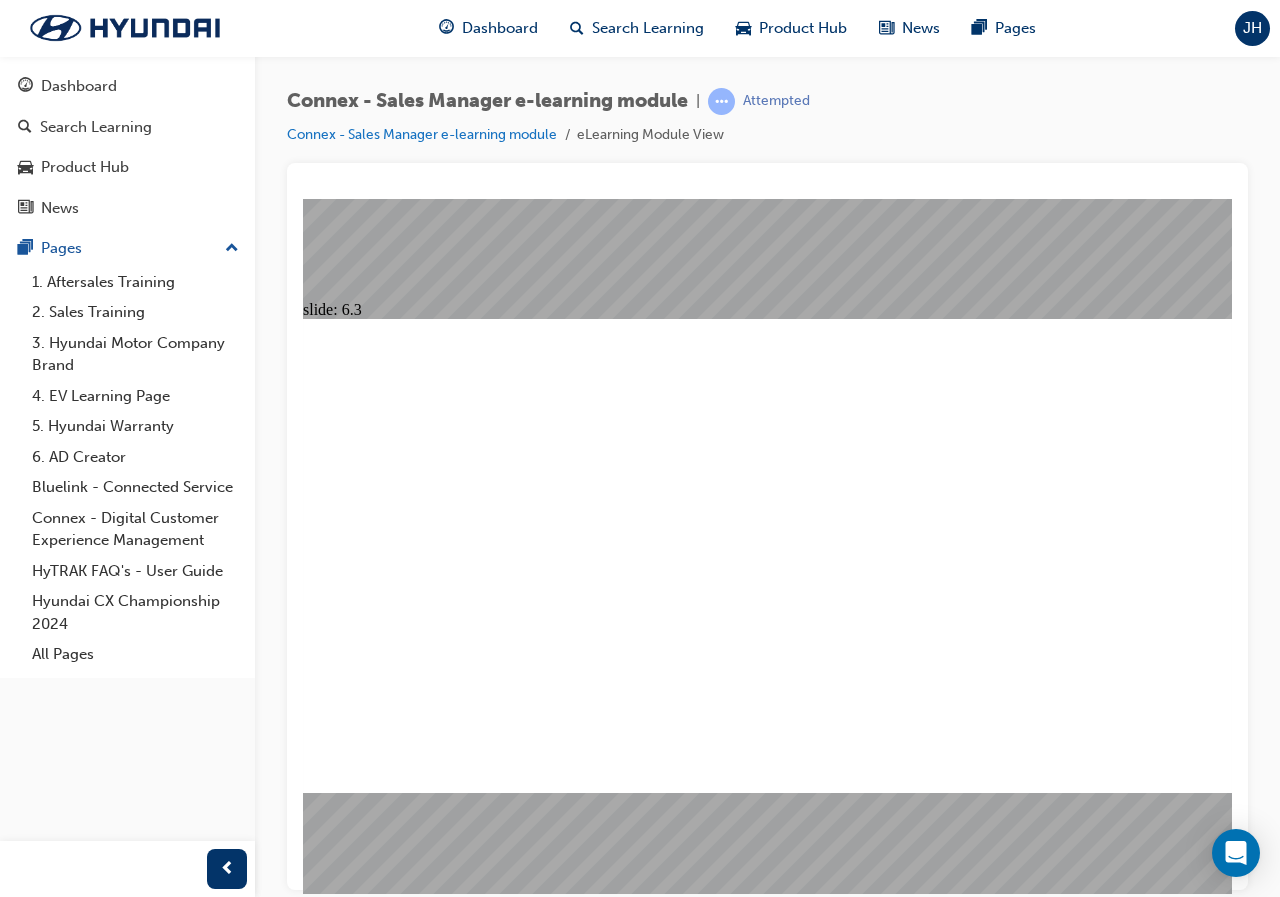 click 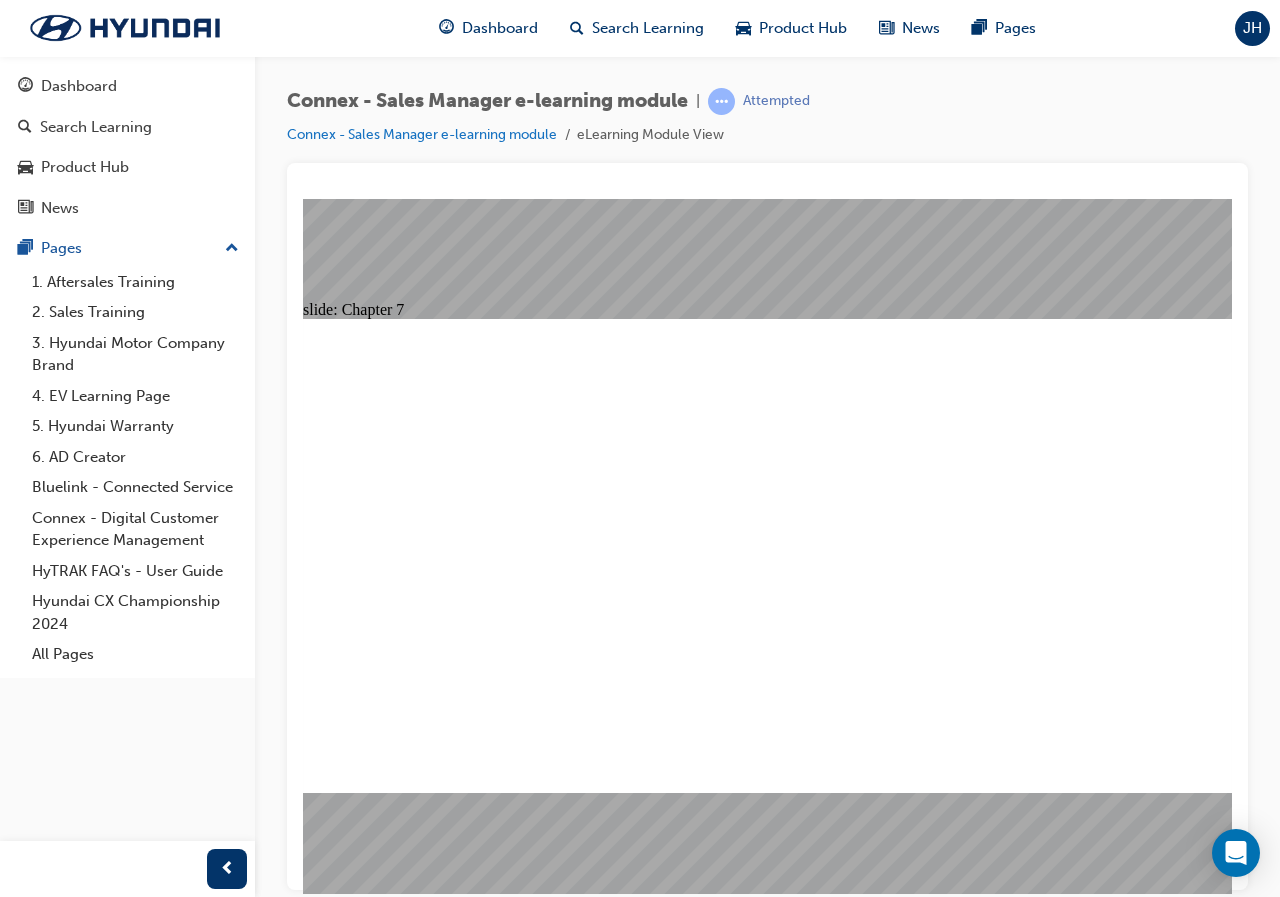 click 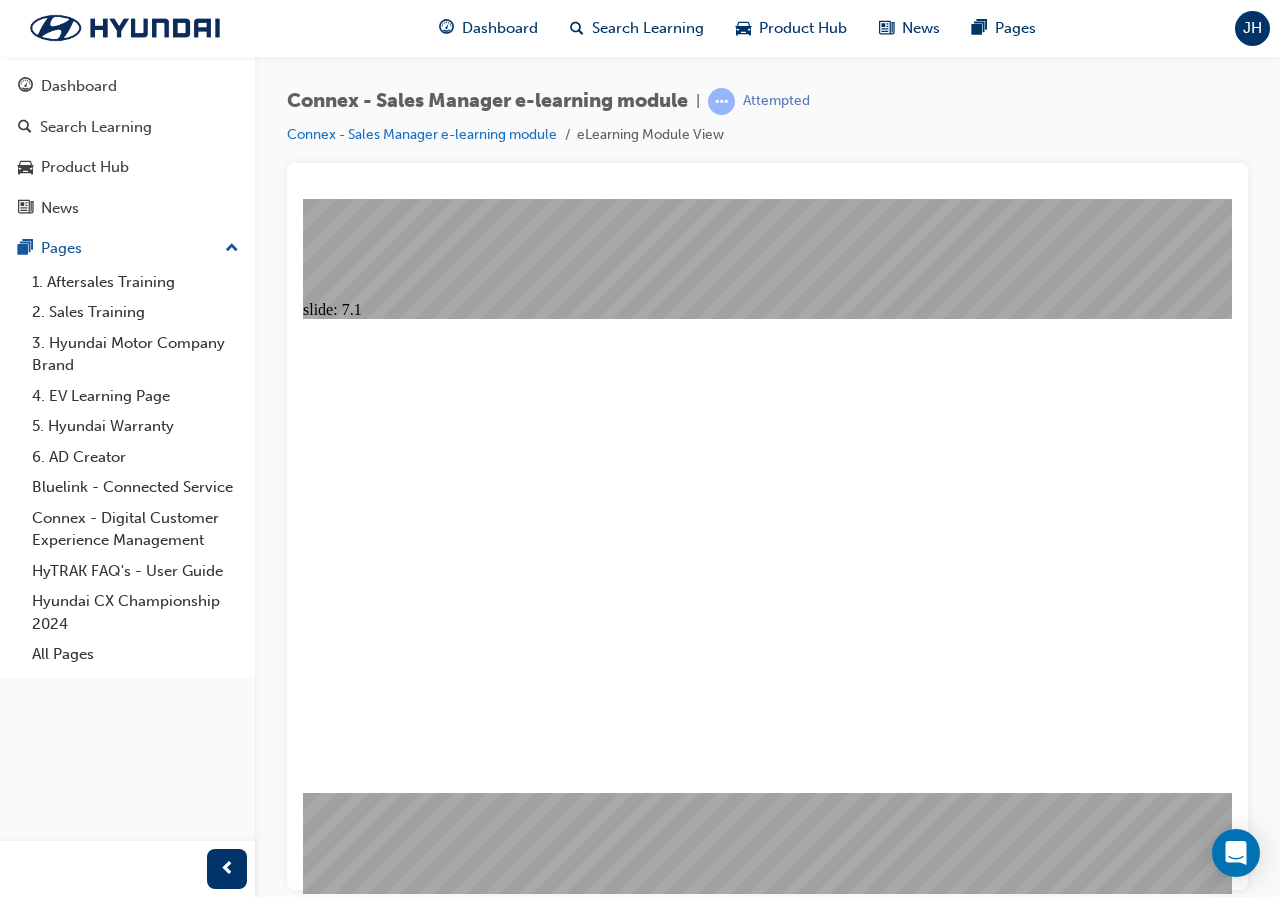 click 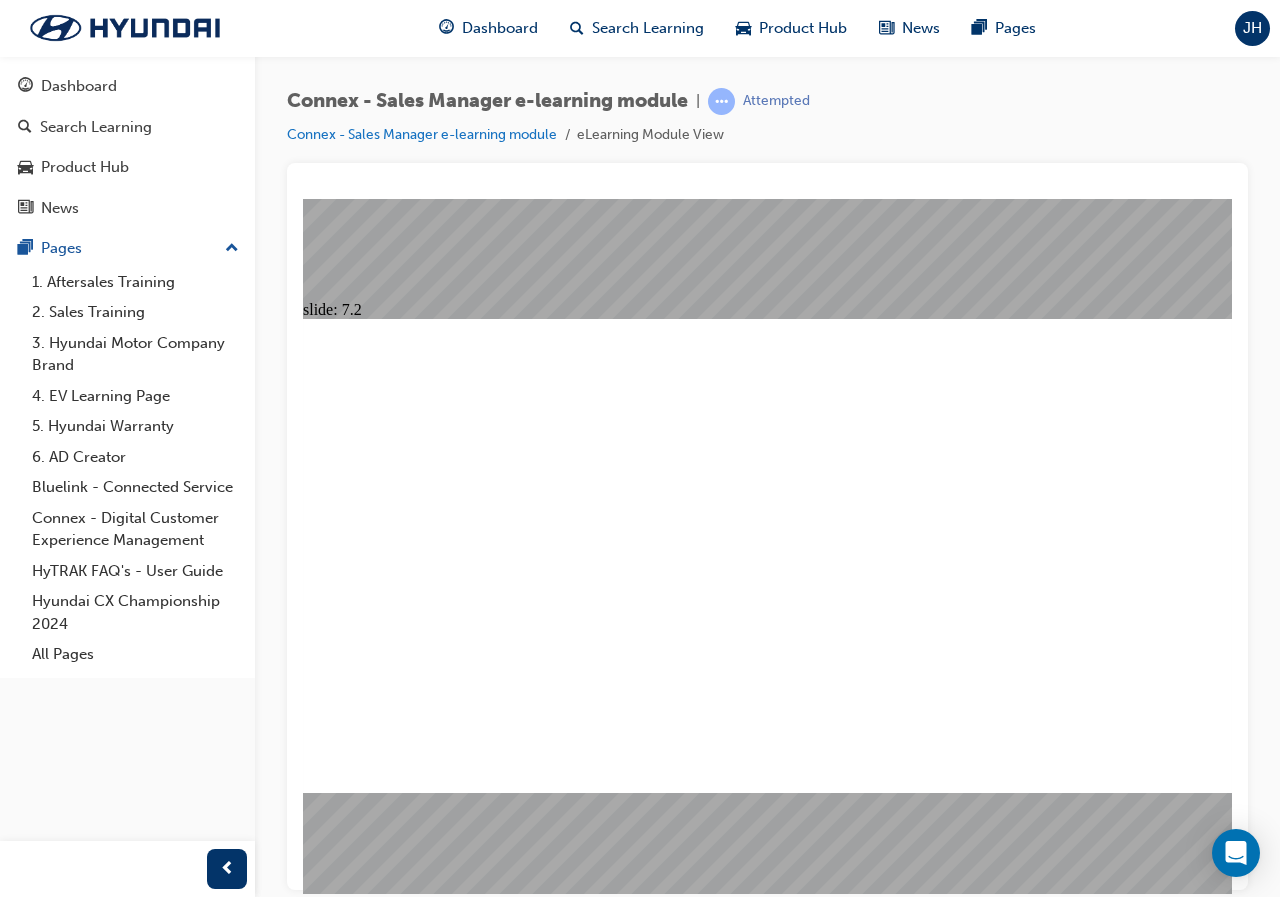 click 